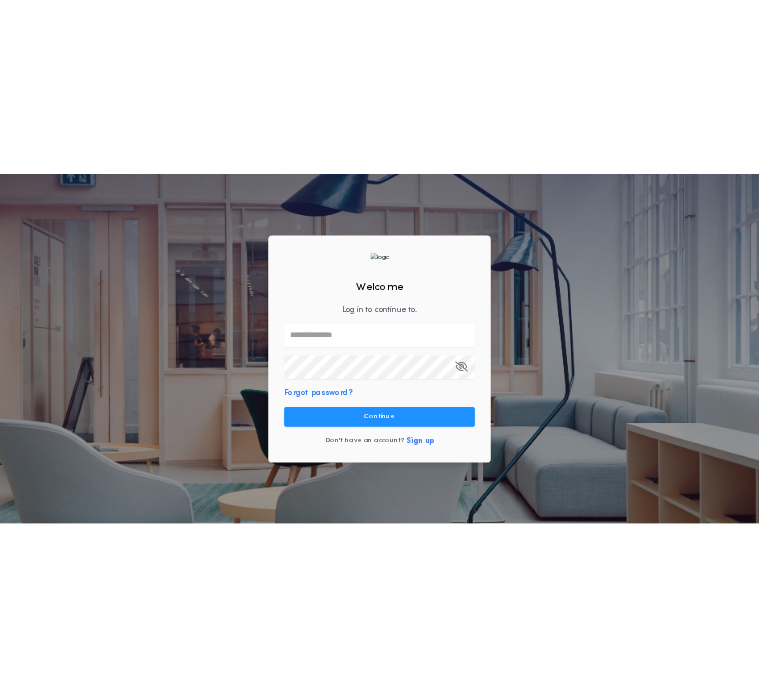 scroll, scrollTop: 0, scrollLeft: 0, axis: both 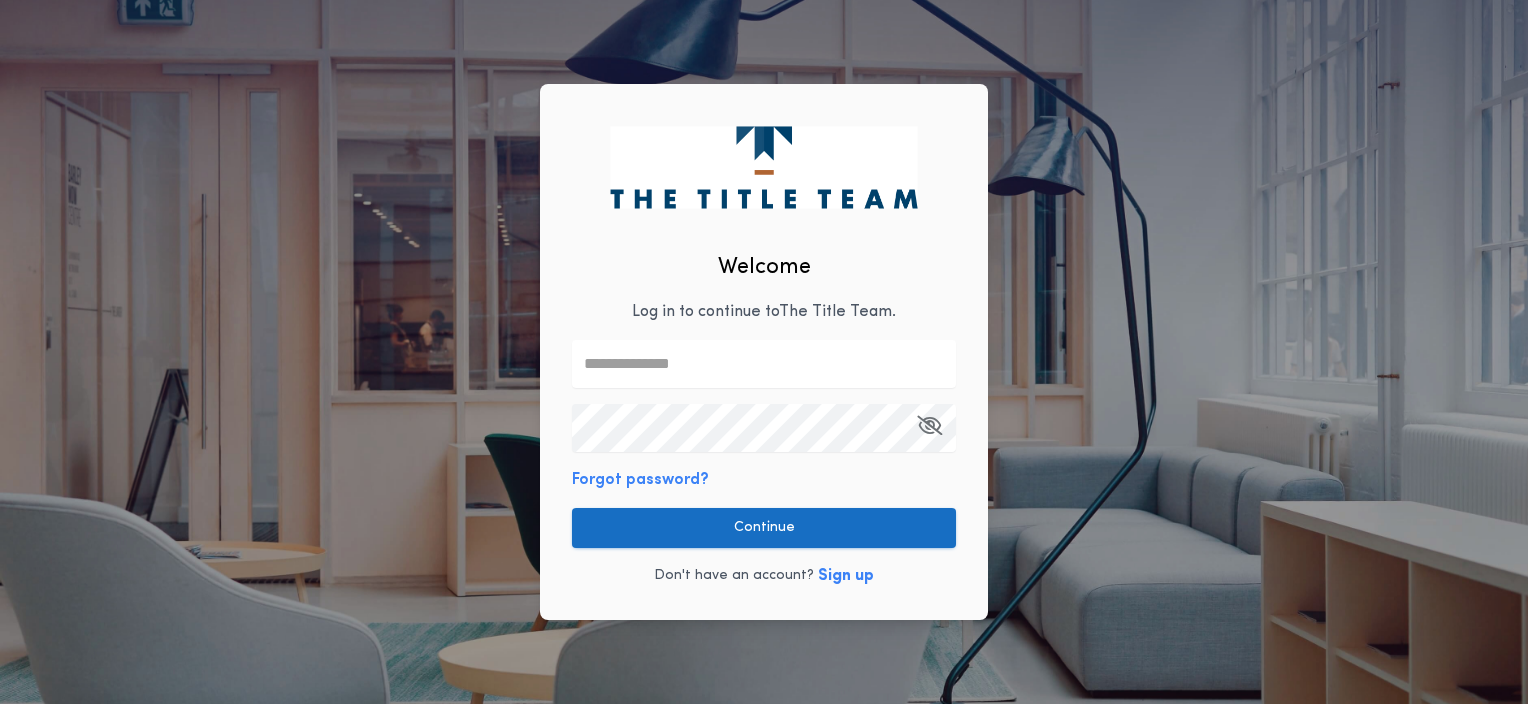 type on "**********" 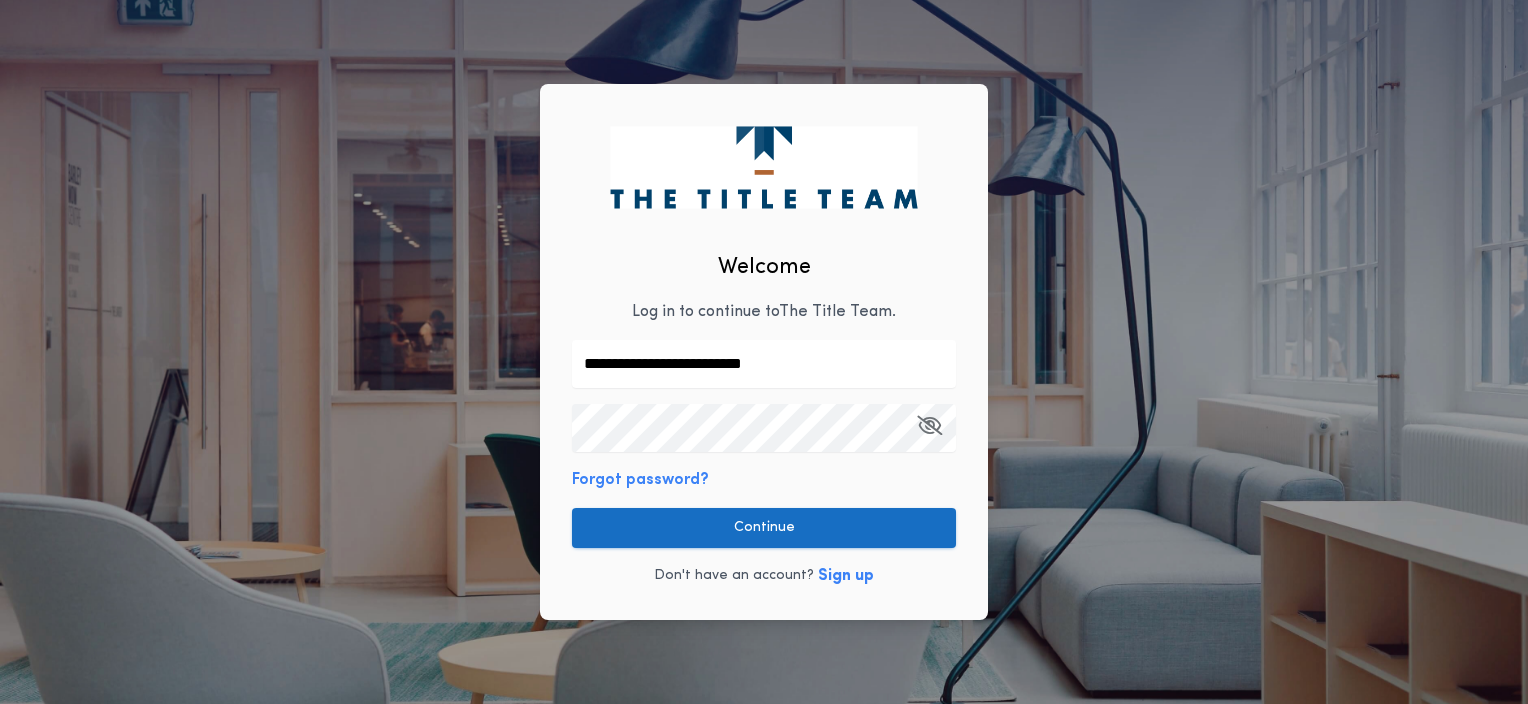 click on "**********" at bounding box center [764, 352] 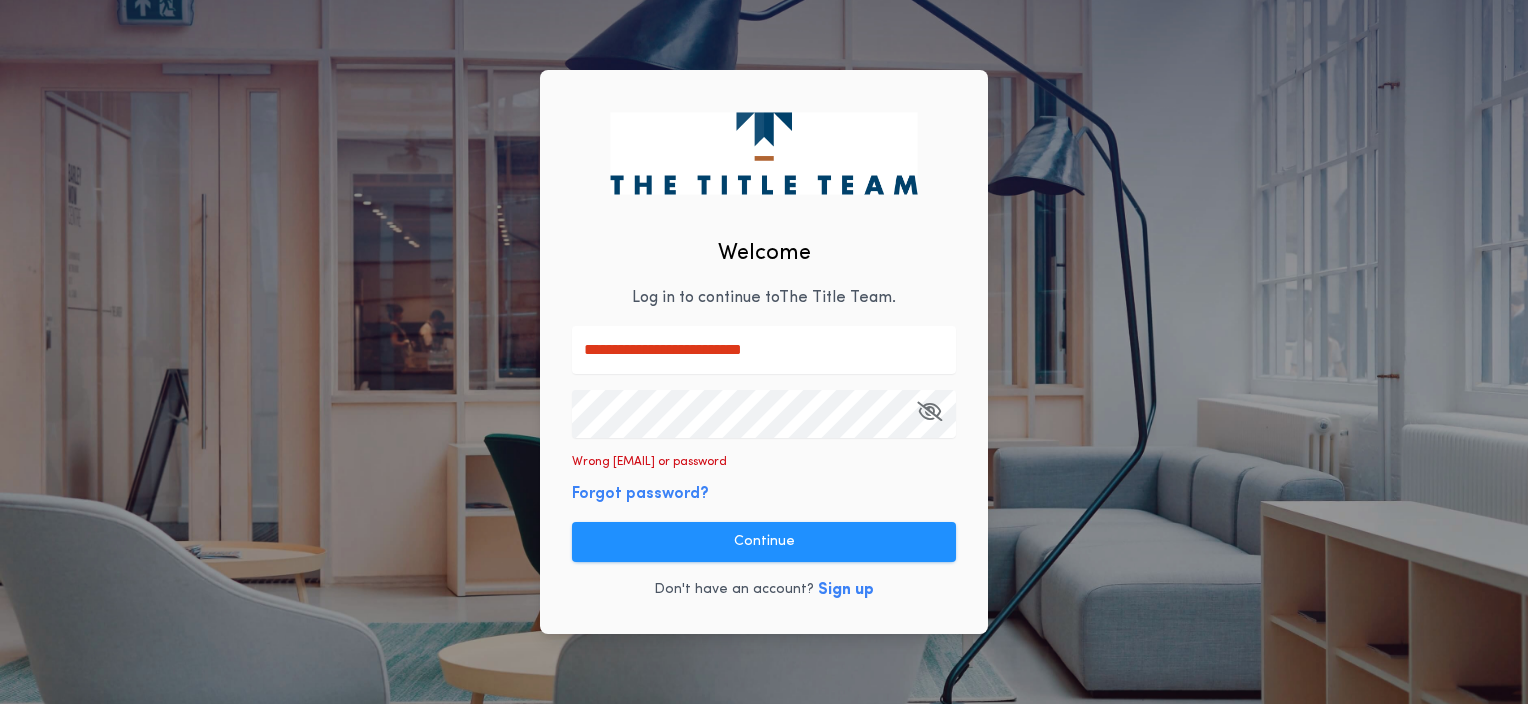 click on "Forgot password?" at bounding box center [640, 494] 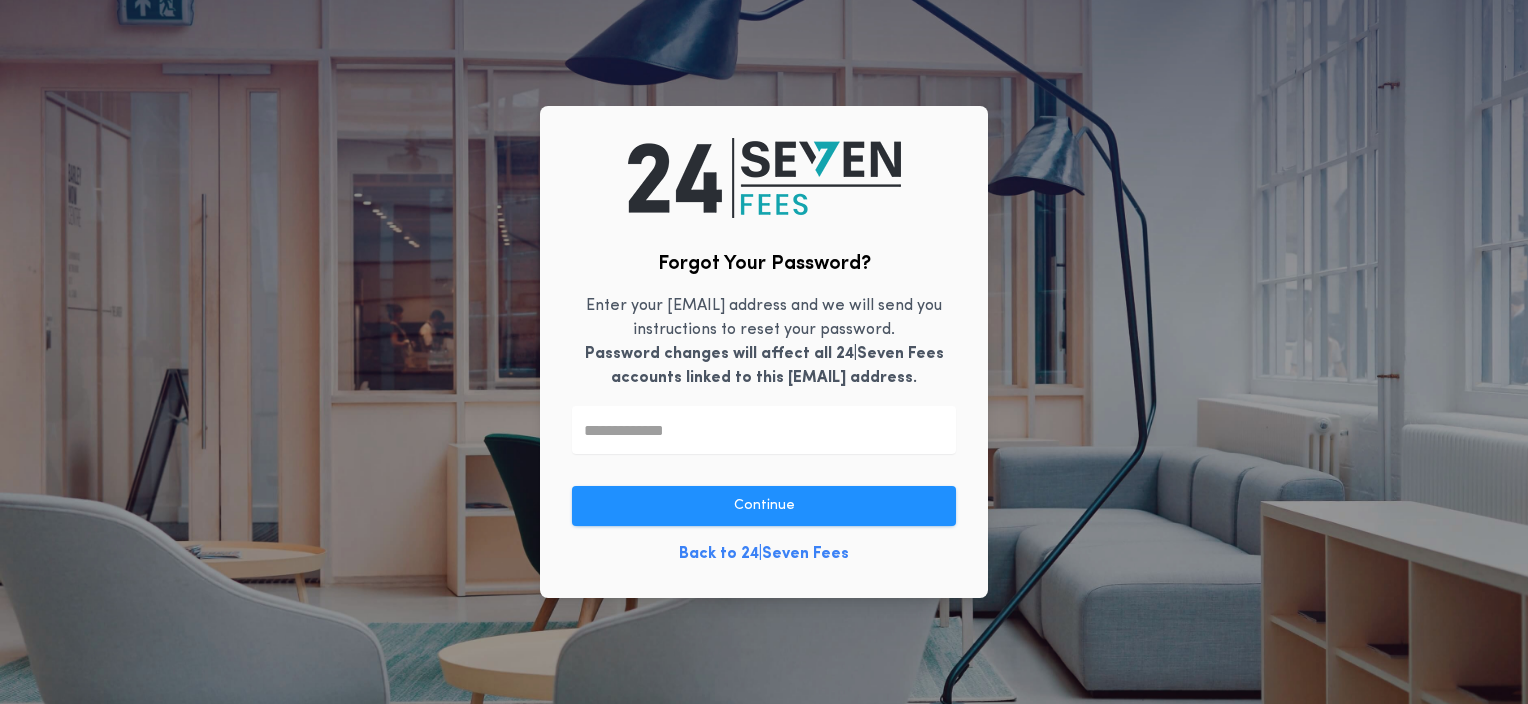 click at bounding box center (764, 430) 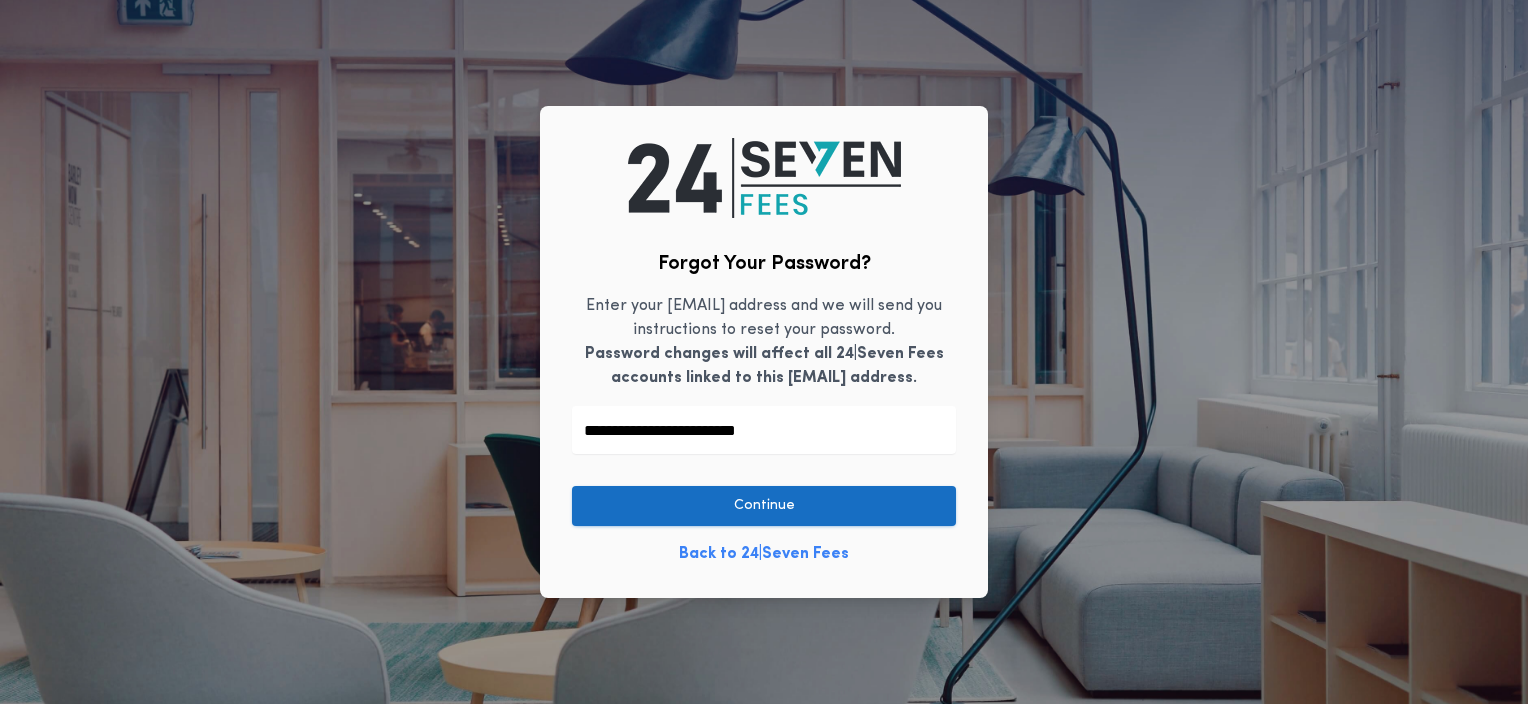 click on "[CONTINUE]" at bounding box center [764, 506] 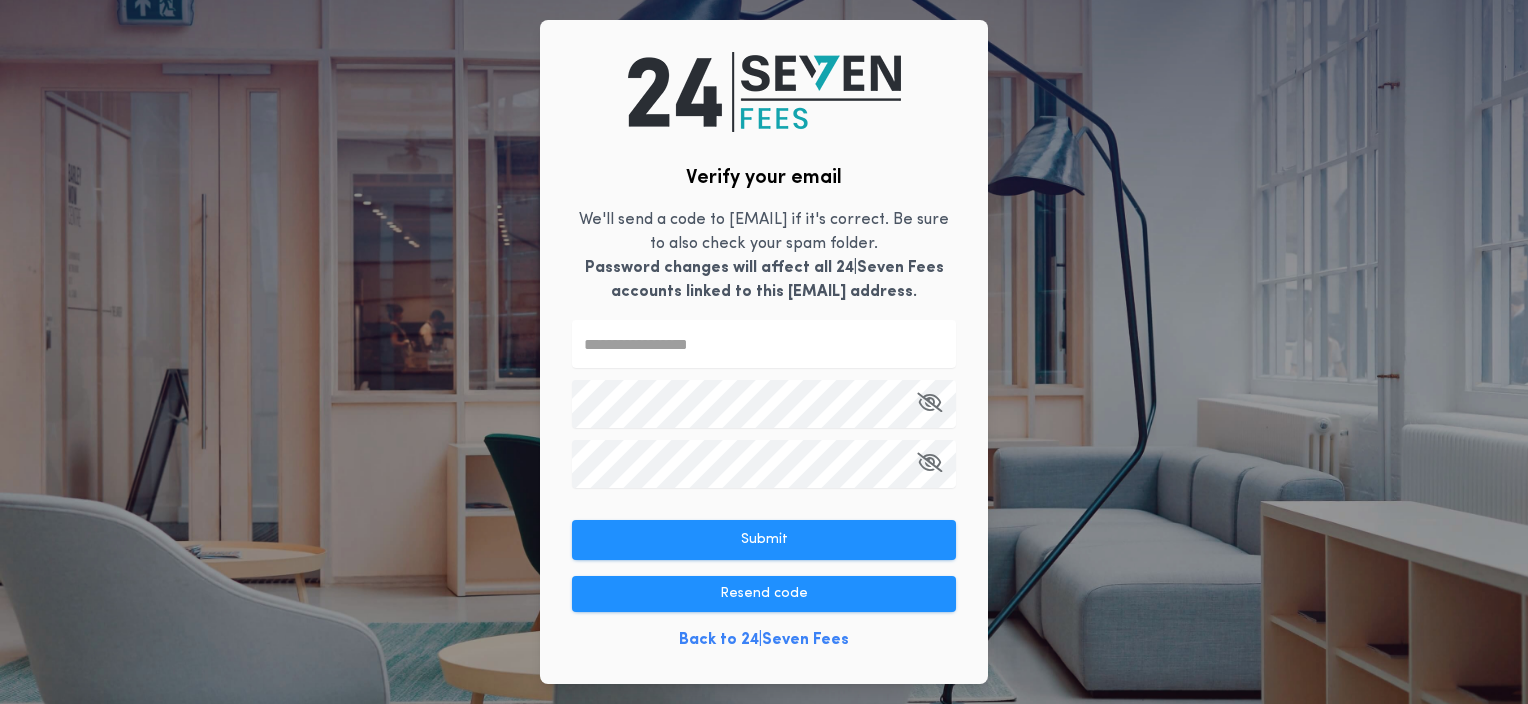 click at bounding box center [764, 344] 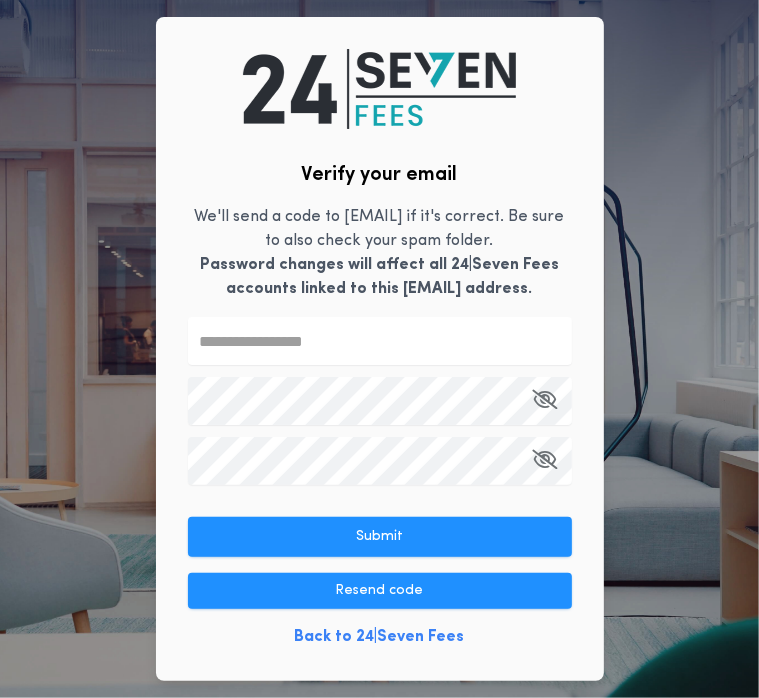 click at bounding box center [380, 341] 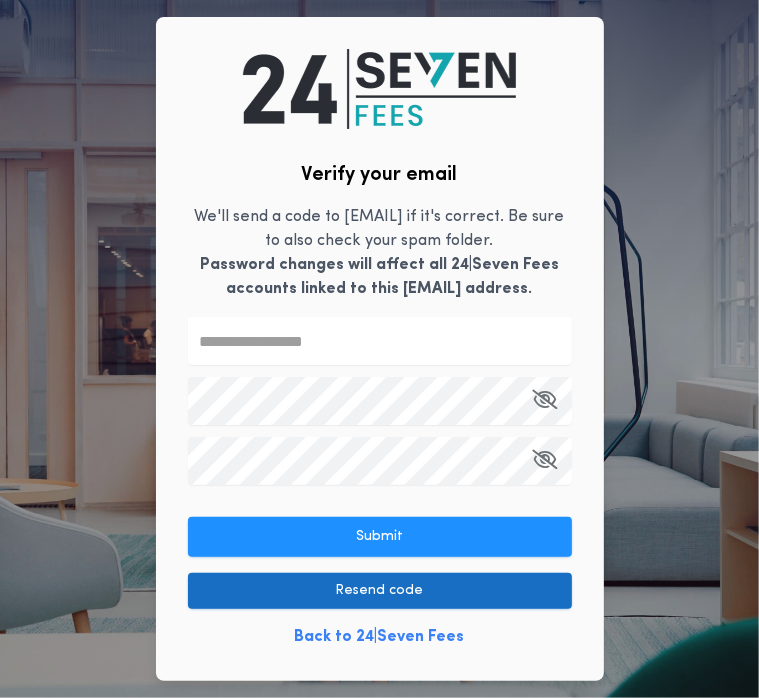 click on "Resend code" at bounding box center (380, 591) 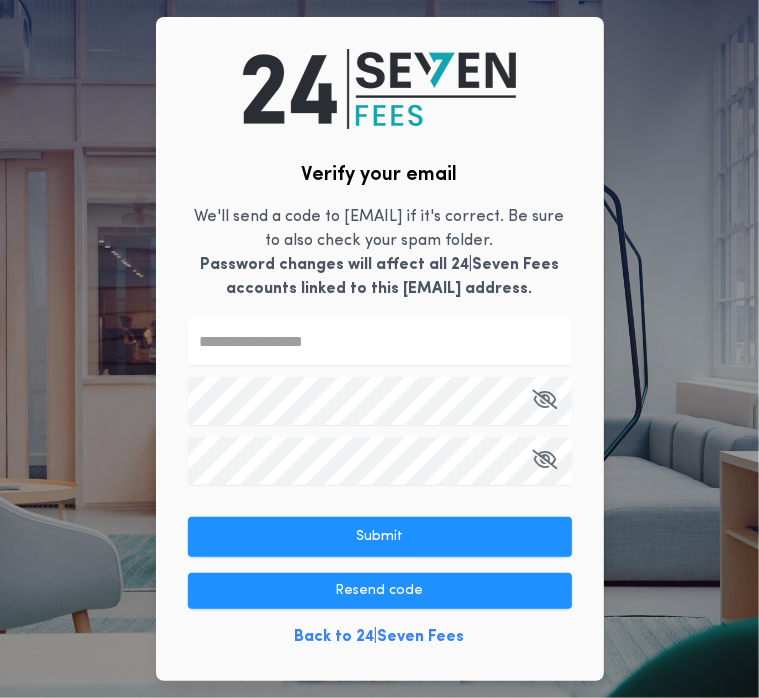 click on "Back to 24|Seven Fees" at bounding box center [380, 637] 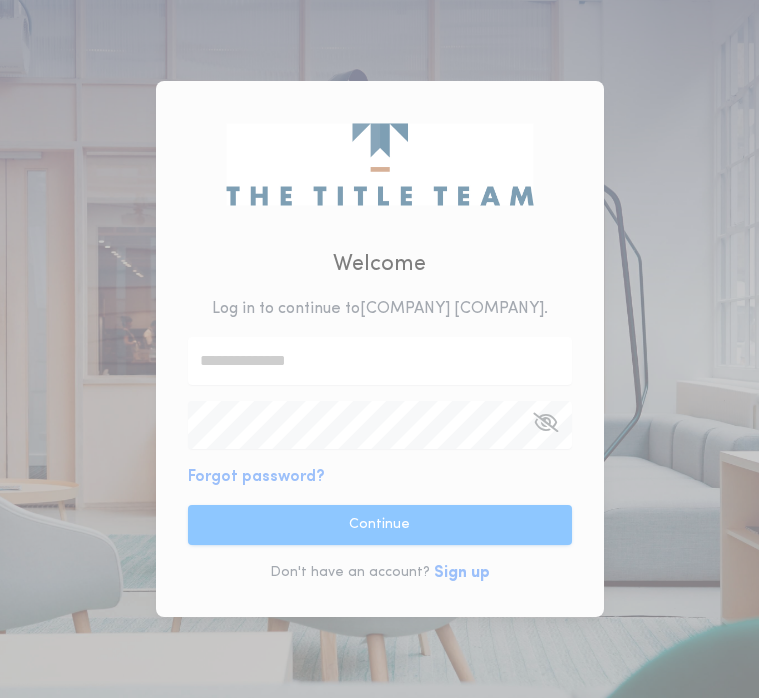 scroll, scrollTop: 0, scrollLeft: 0, axis: both 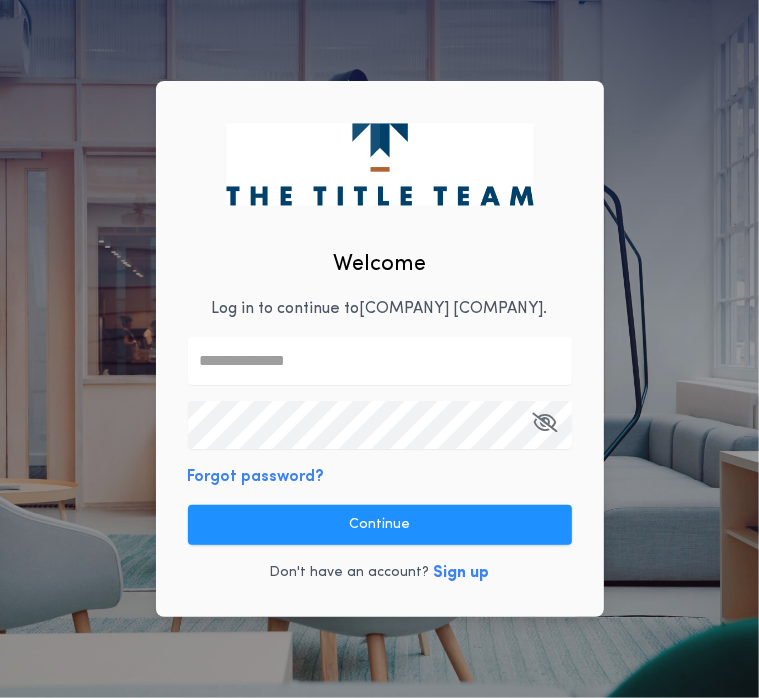 type on "**********" 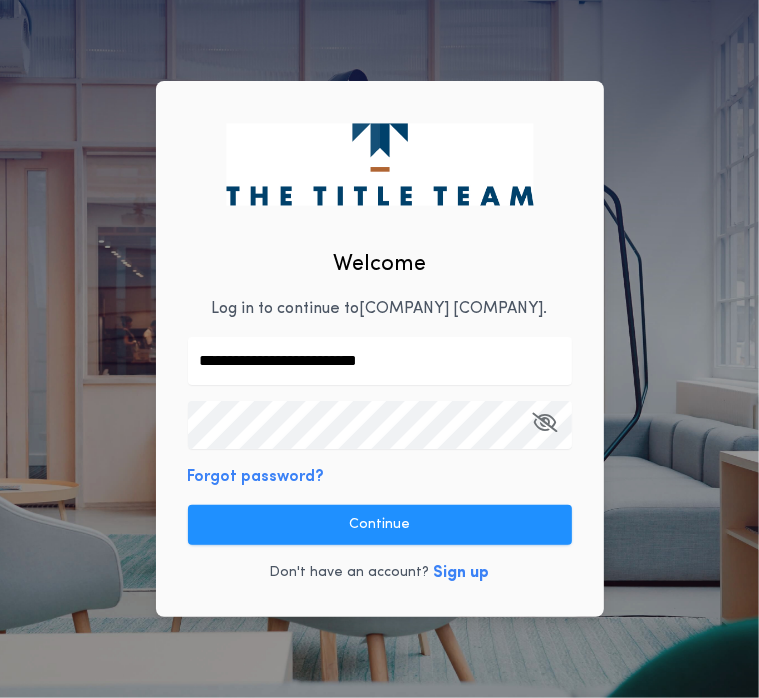 click at bounding box center (545, 422) 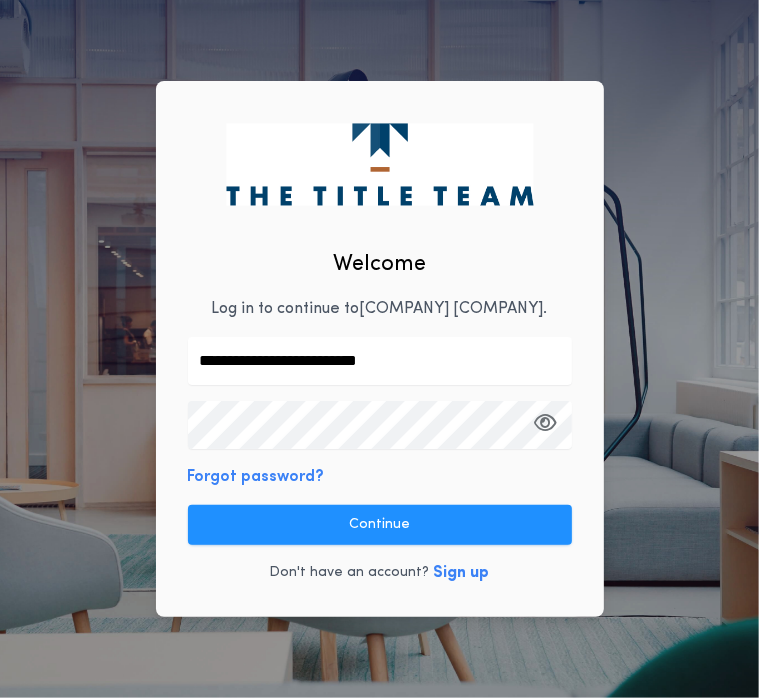 click on "**********" at bounding box center [380, 349] 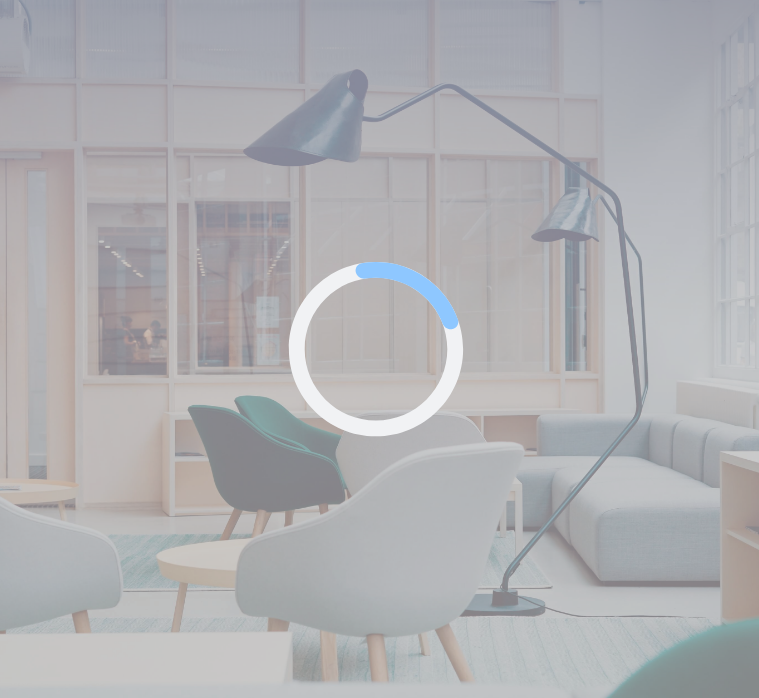 scroll, scrollTop: 0, scrollLeft: 0, axis: both 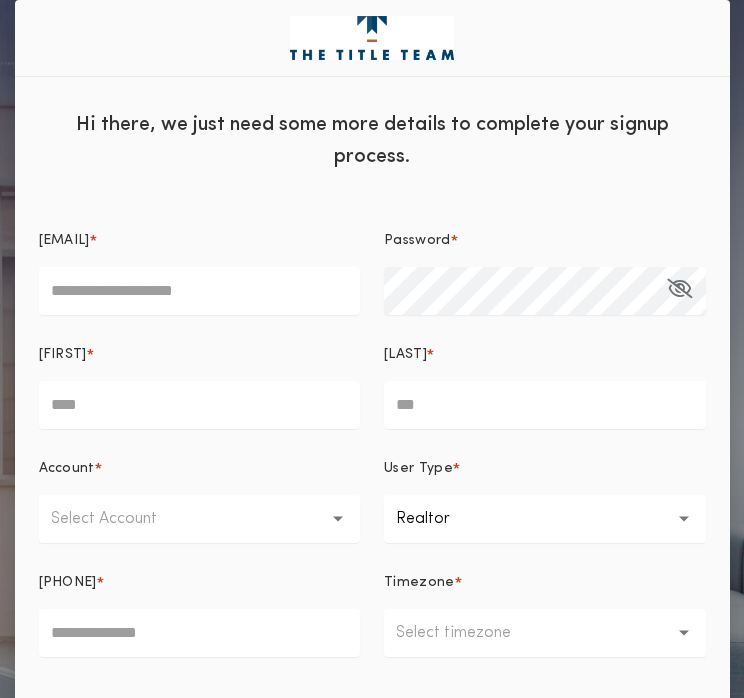click on "Email *" at bounding box center (200, 291) 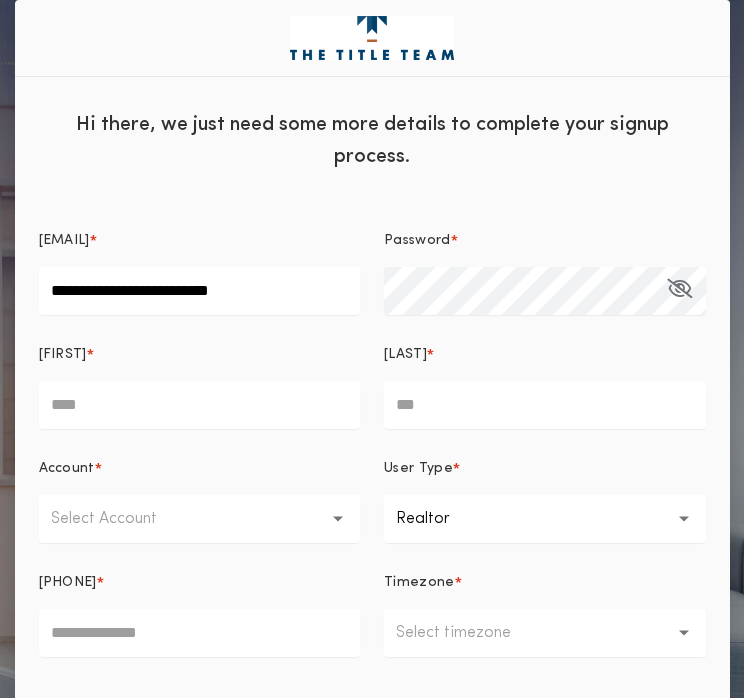 type on "******" 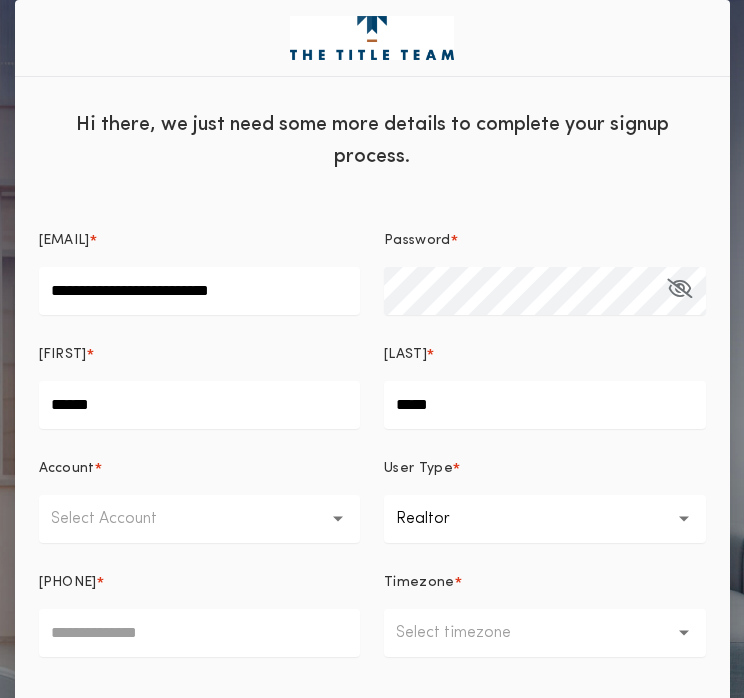 type on "**********" 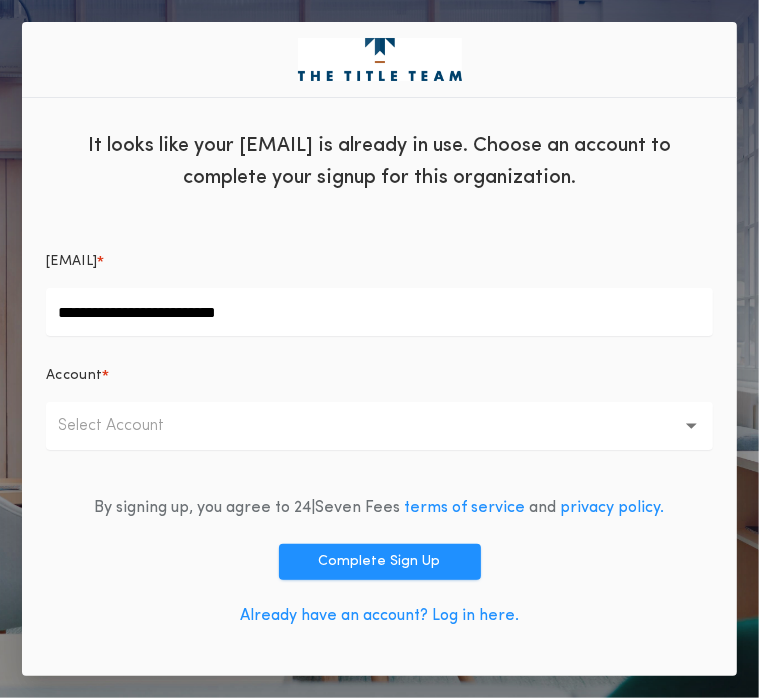 click on "Select Account" at bounding box center [379, 426] 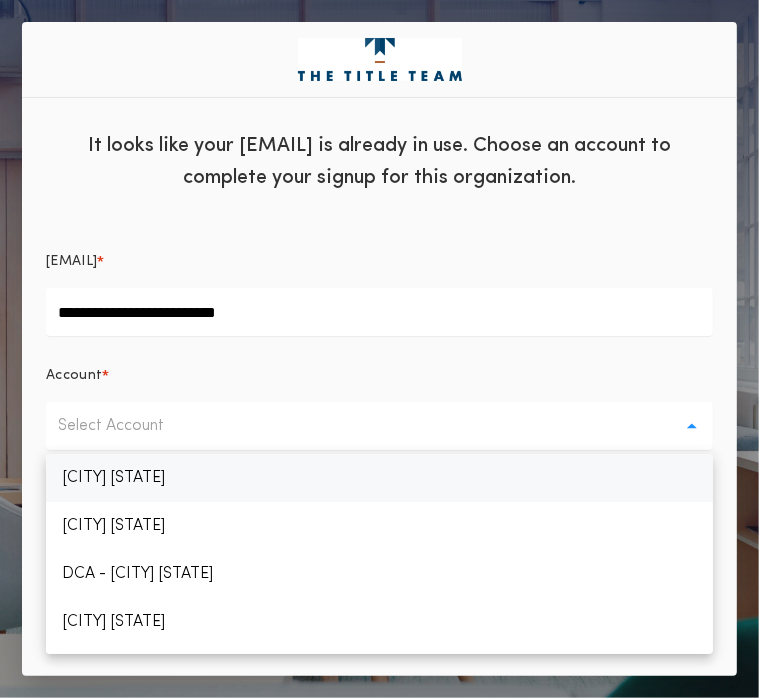 click on "Duluth MN (Matterhorn)" at bounding box center [379, 478] 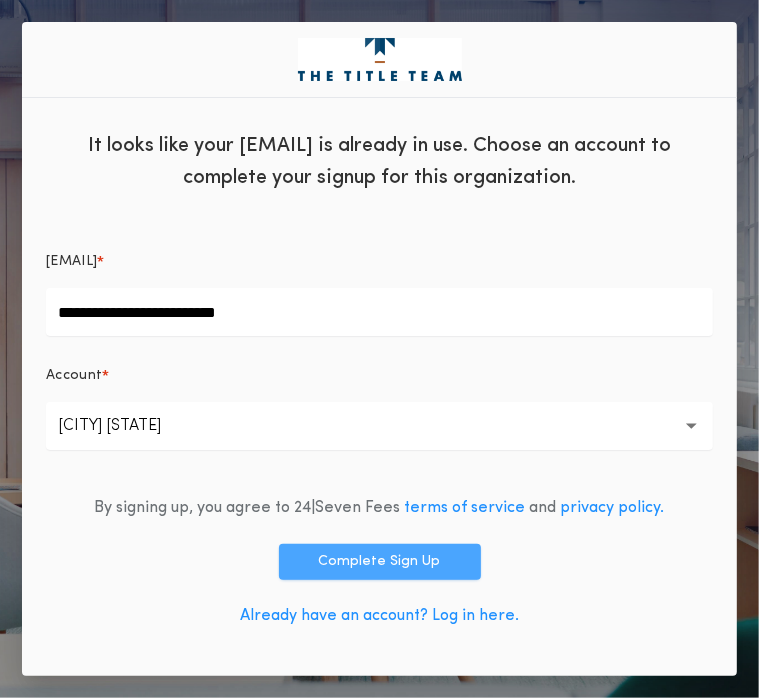 click on "Complete Sign Up" at bounding box center [380, 562] 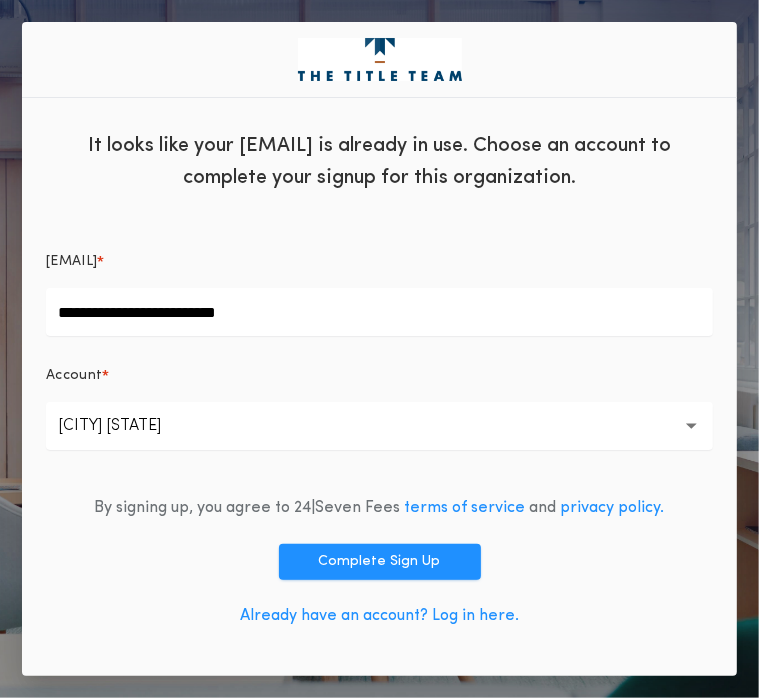 click on "Already have an account? Log in here." at bounding box center [379, 616] 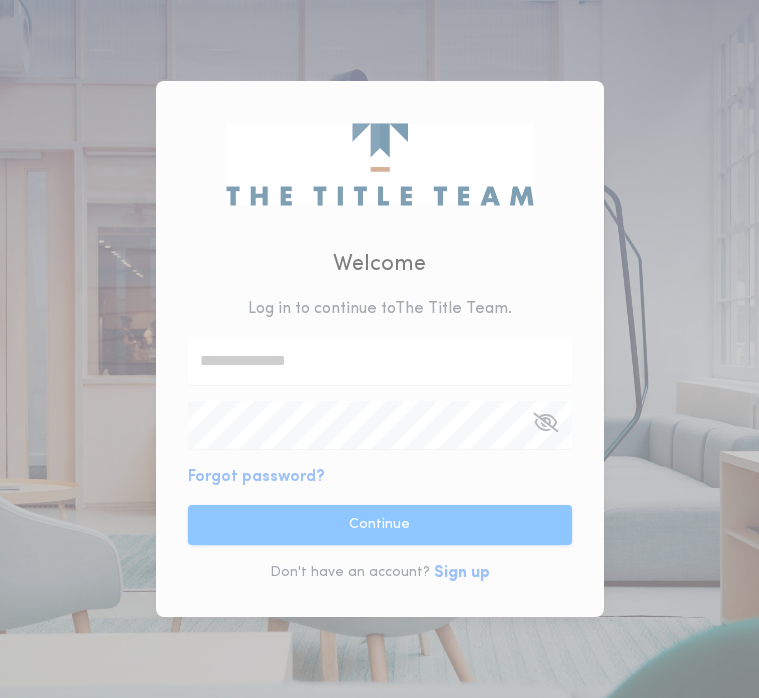scroll, scrollTop: 0, scrollLeft: 0, axis: both 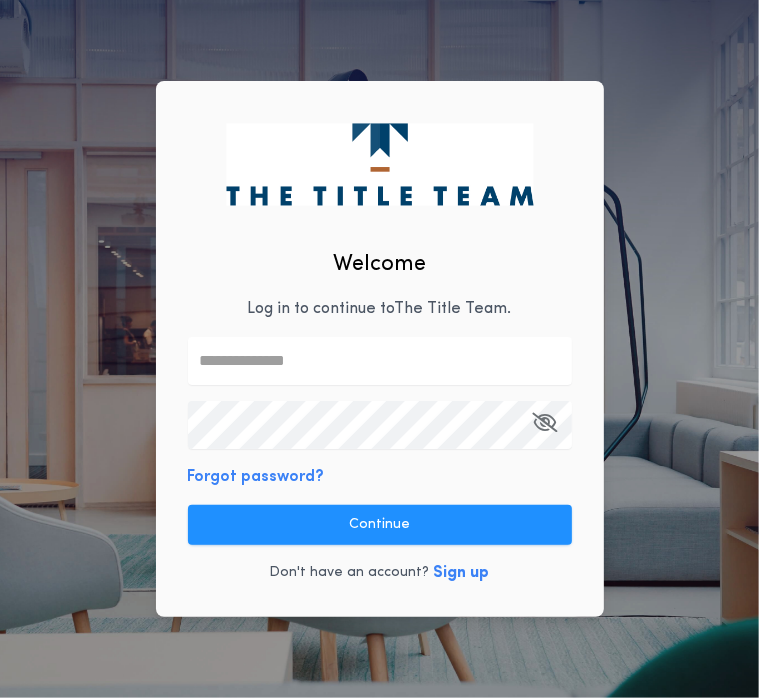 type on "**********" 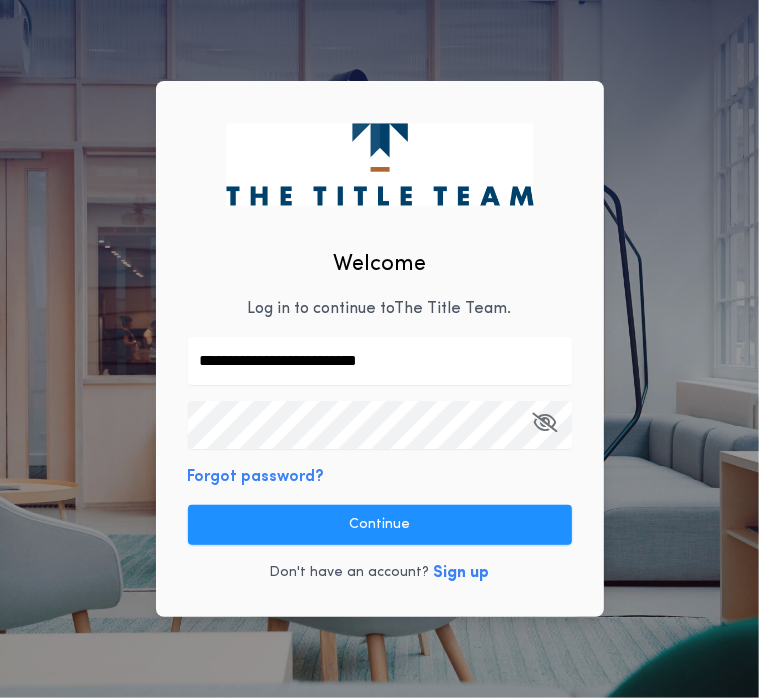 click at bounding box center [545, 422] 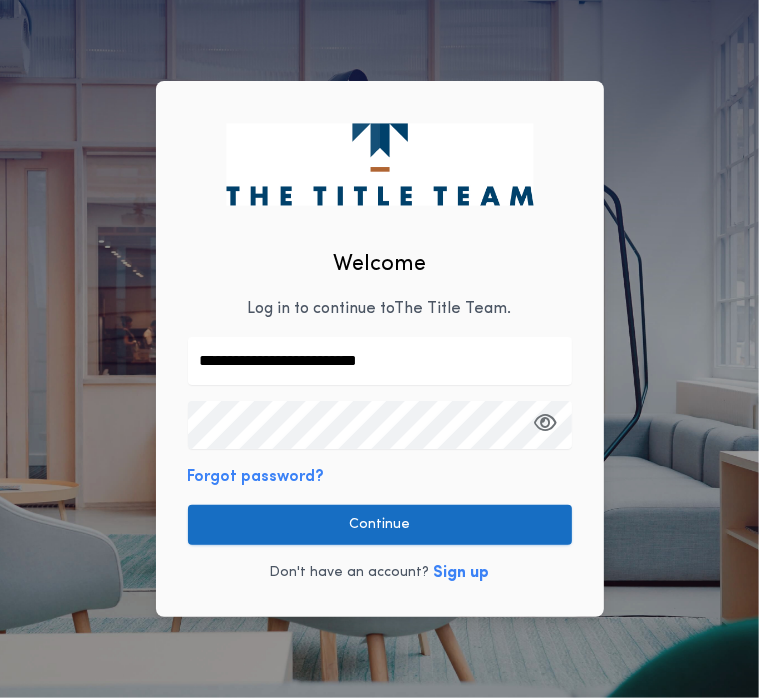click on "Continue" at bounding box center (380, 525) 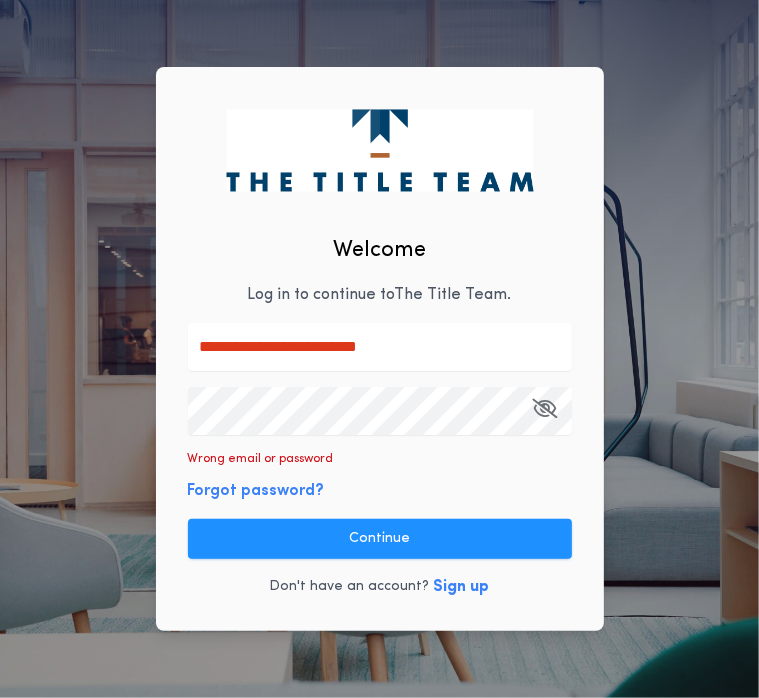 click on "Forgot password?" at bounding box center [256, 491] 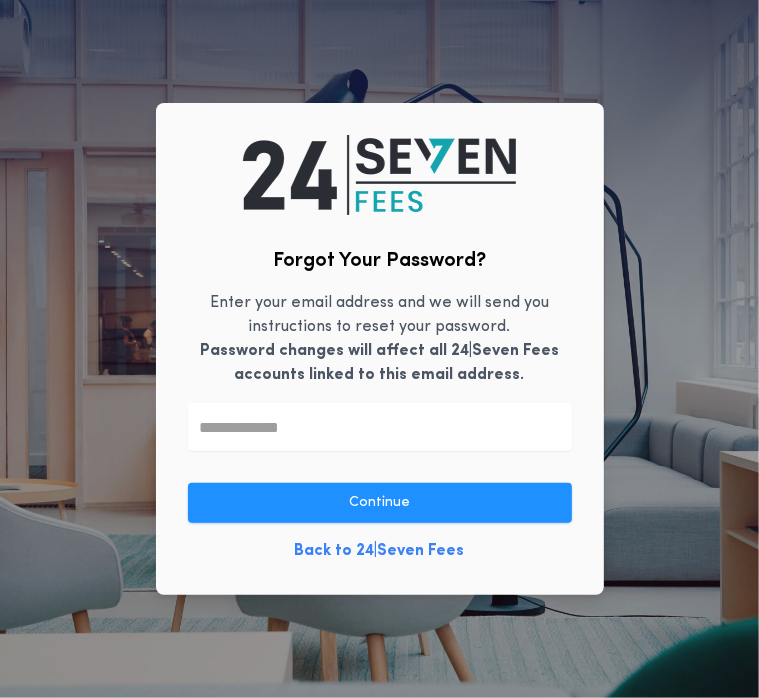click at bounding box center (380, 427) 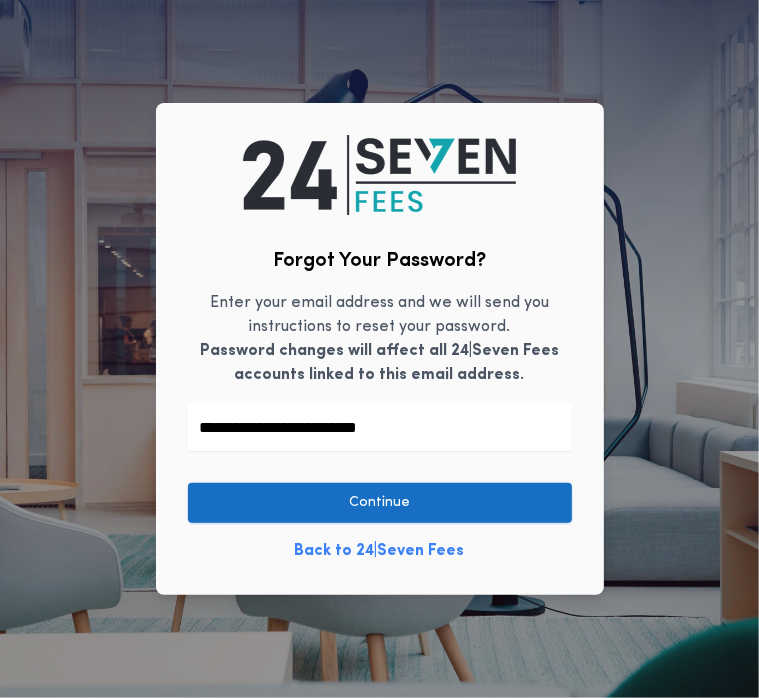 click on "Continue" at bounding box center [380, 503] 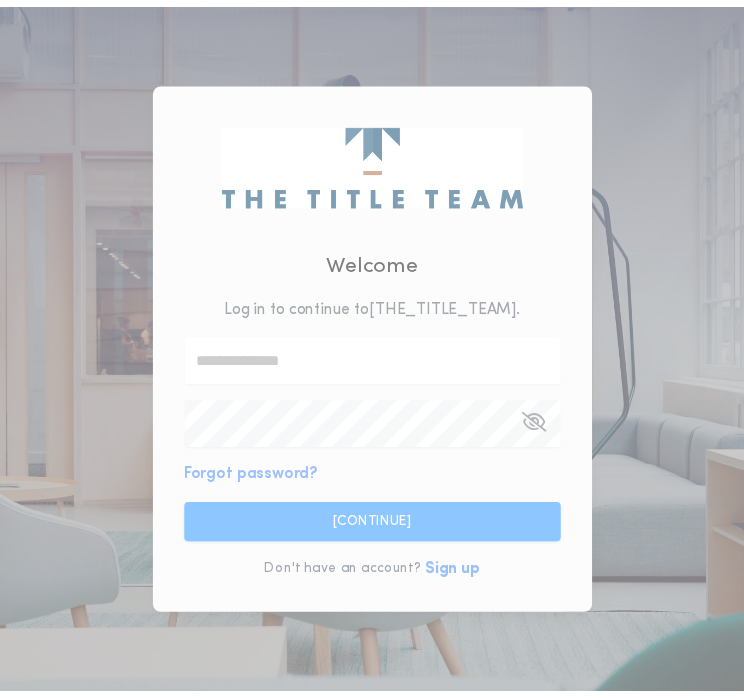 scroll, scrollTop: 0, scrollLeft: 0, axis: both 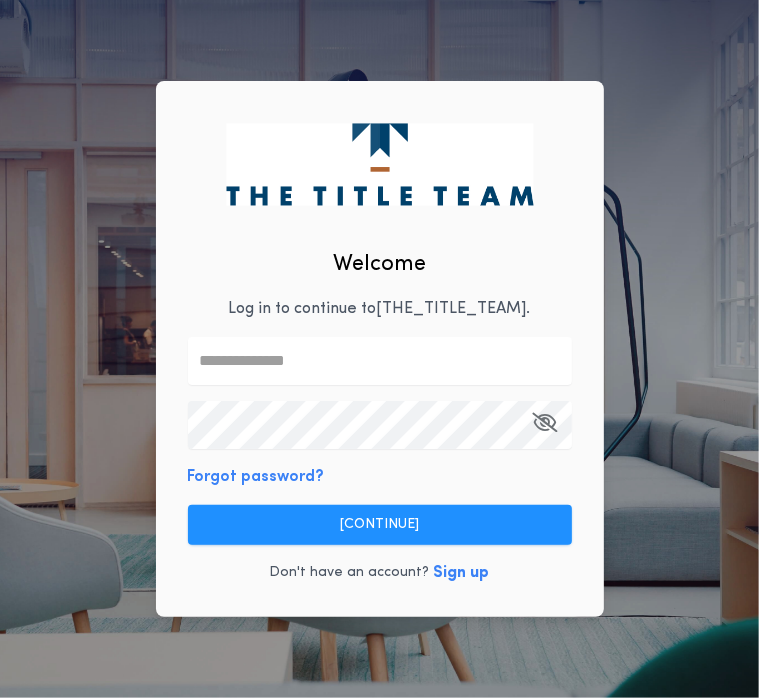 type on "**********" 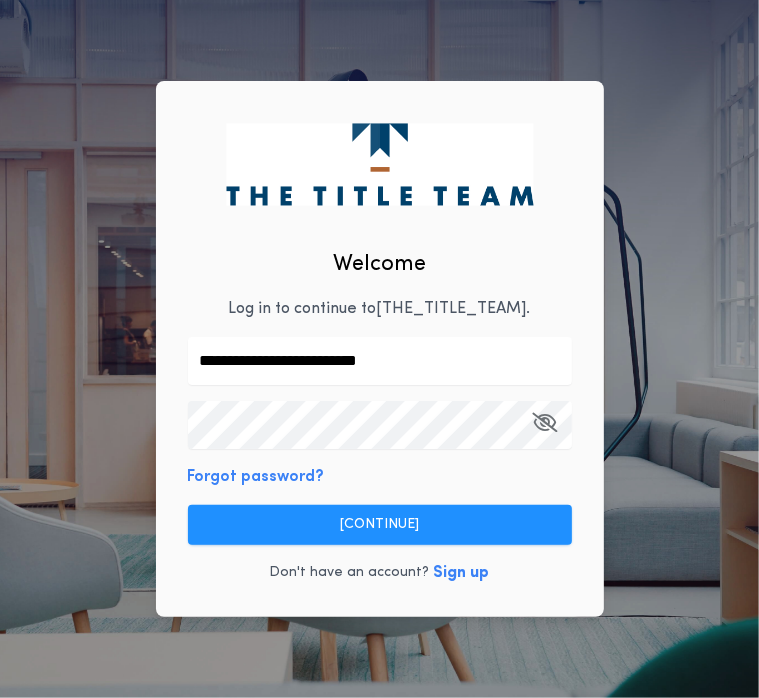 click on "Forgot password?" at bounding box center (256, 477) 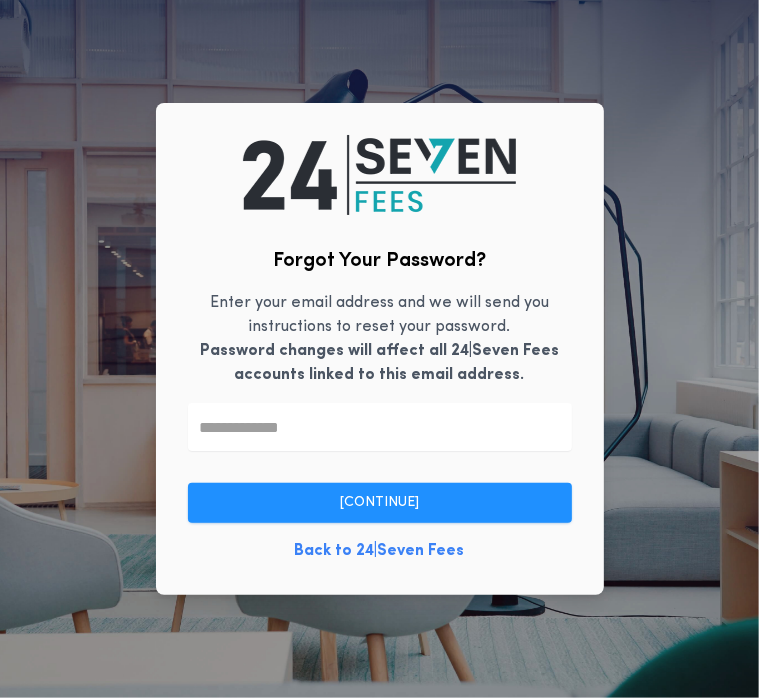 click at bounding box center (380, 427) 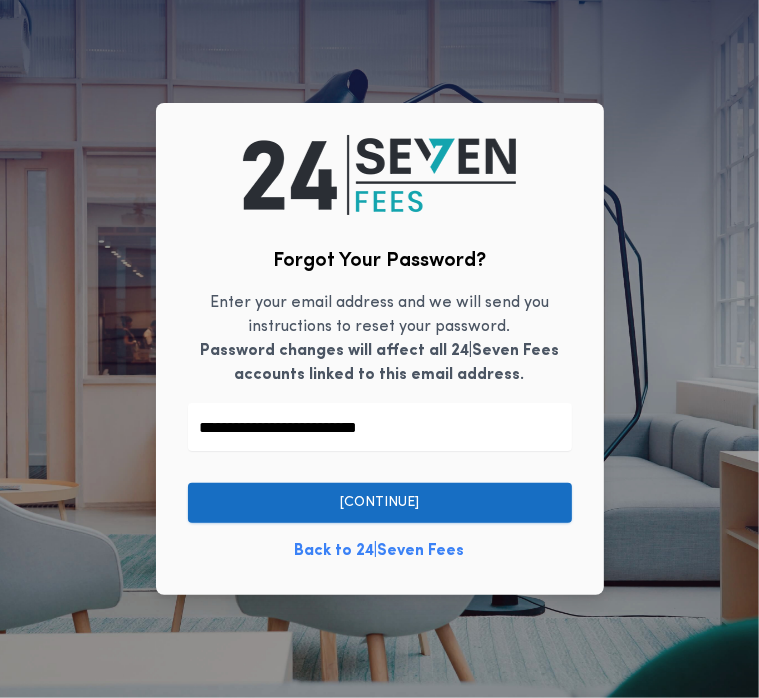 click on "[CONTINUE]" at bounding box center [380, 503] 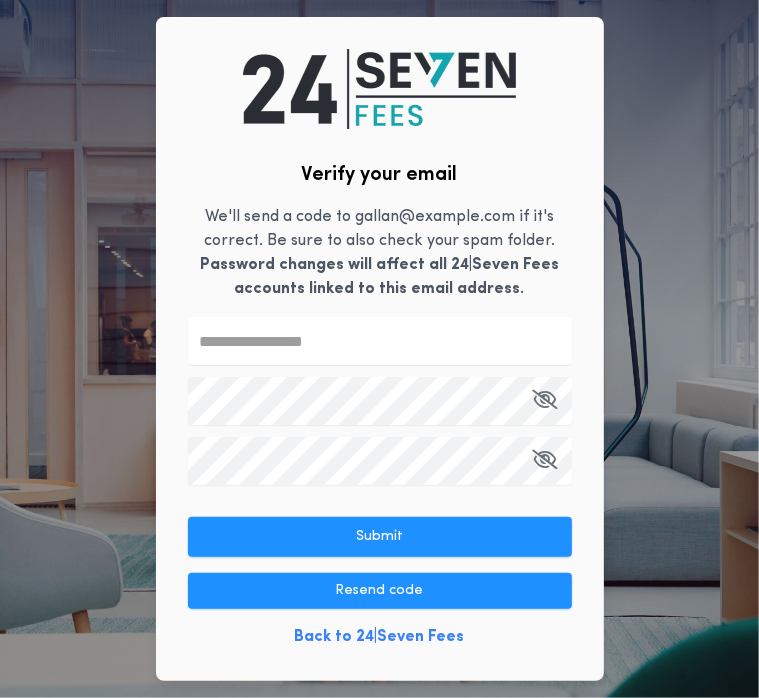 click at bounding box center [380, 341] 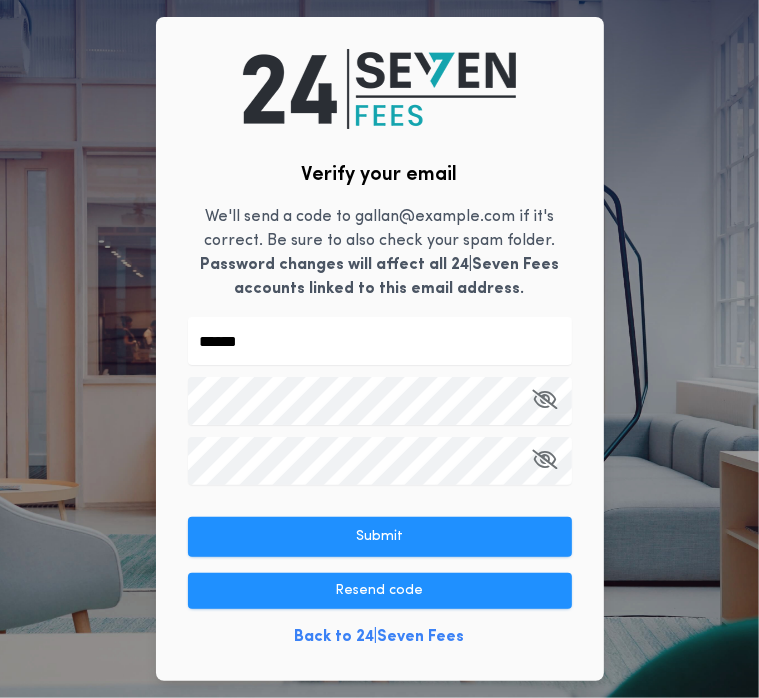 type on "******" 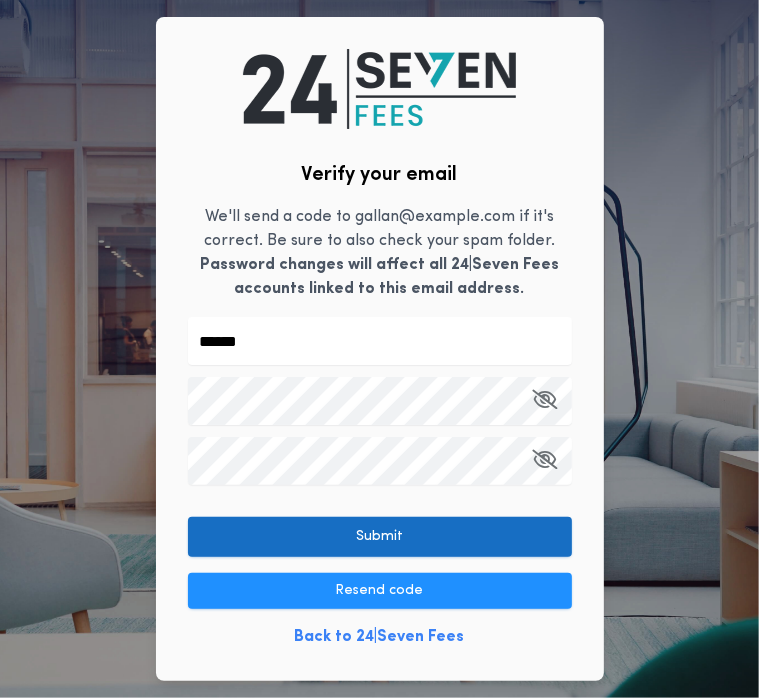 click on "Submit" at bounding box center (380, 537) 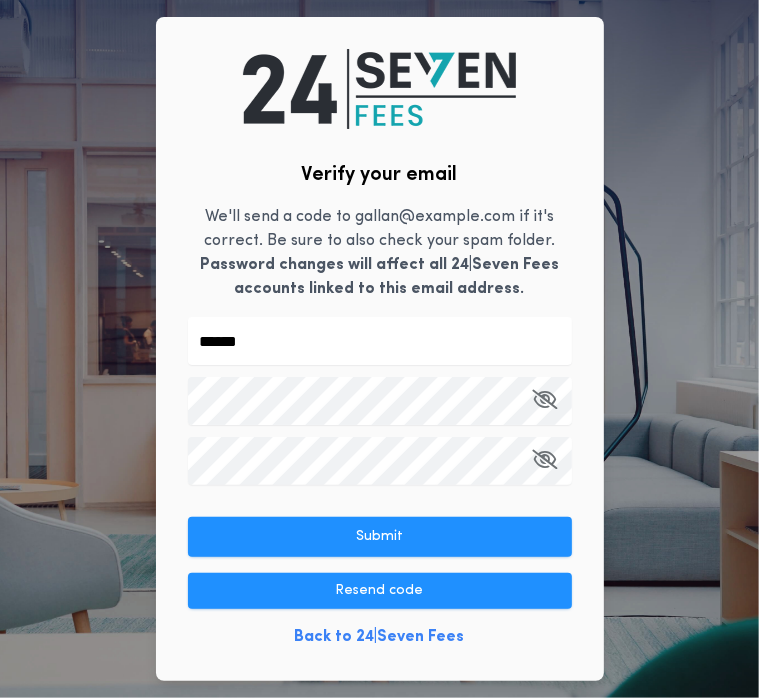 click on "******" at bounding box center [380, 341] 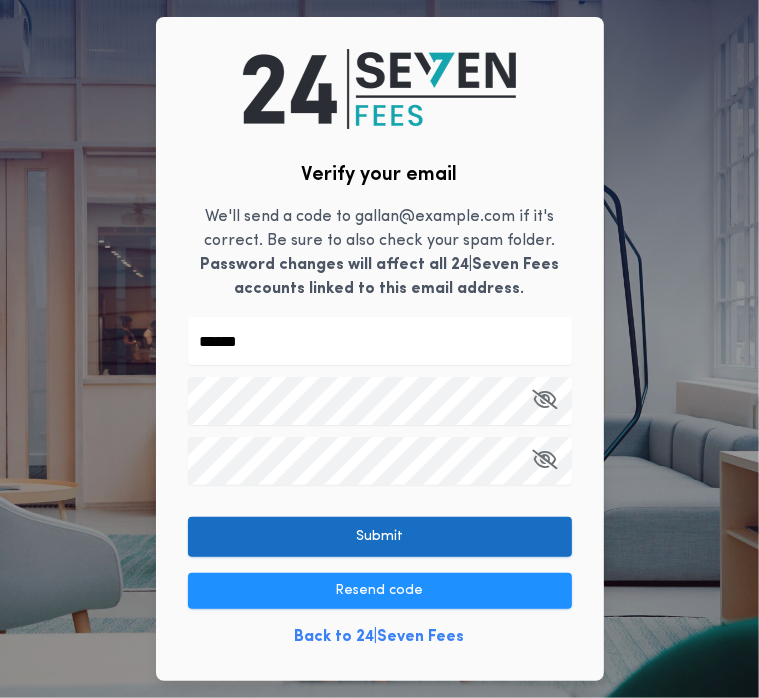 type on "******" 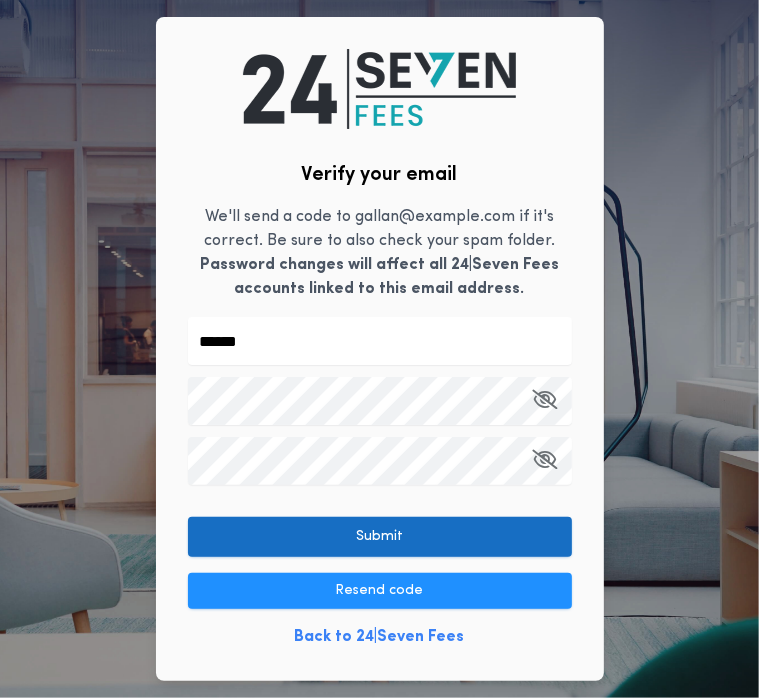 click on "Submit" at bounding box center [380, 537] 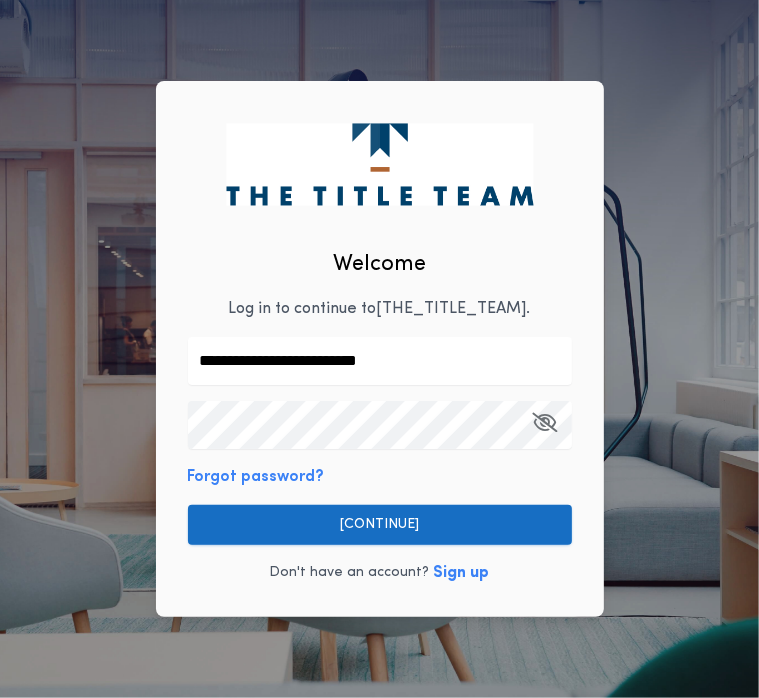 click on "[CONTINUE]" at bounding box center (380, 525) 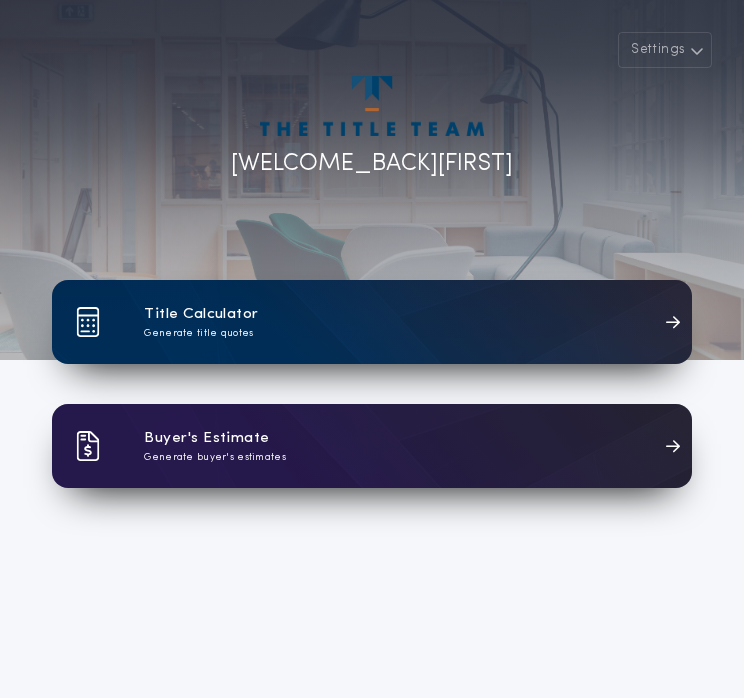 click on "Buyer's Estimate" at bounding box center (206, 438) 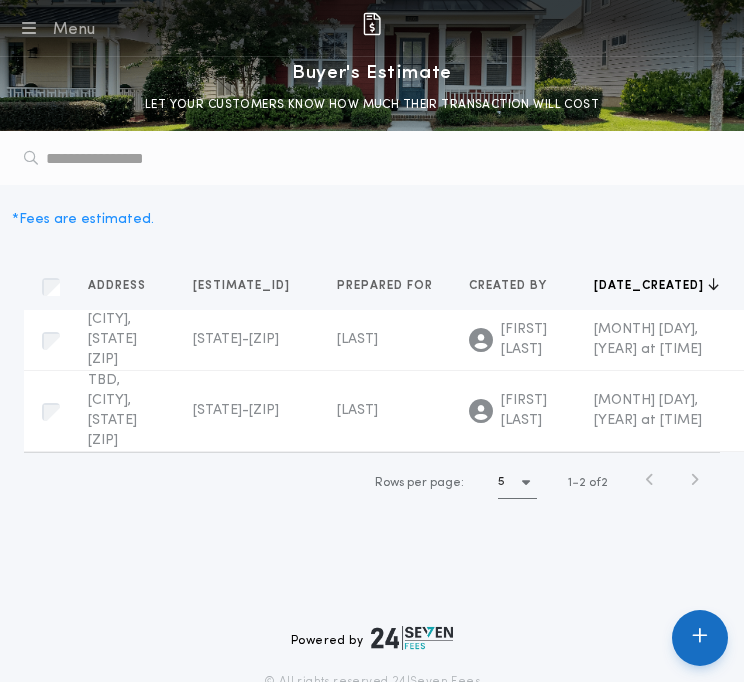 click at bounding box center [700, 635] 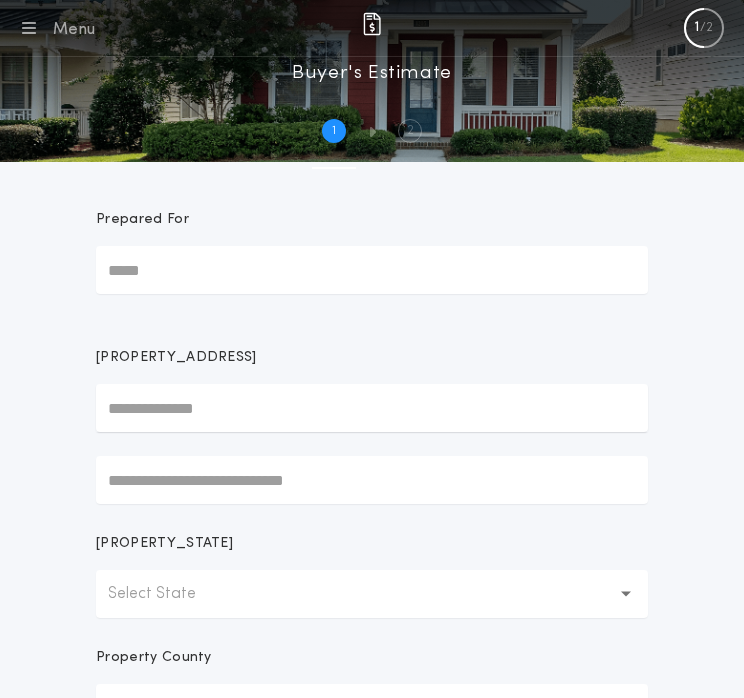 click on "Prepared For" at bounding box center (372, 270) 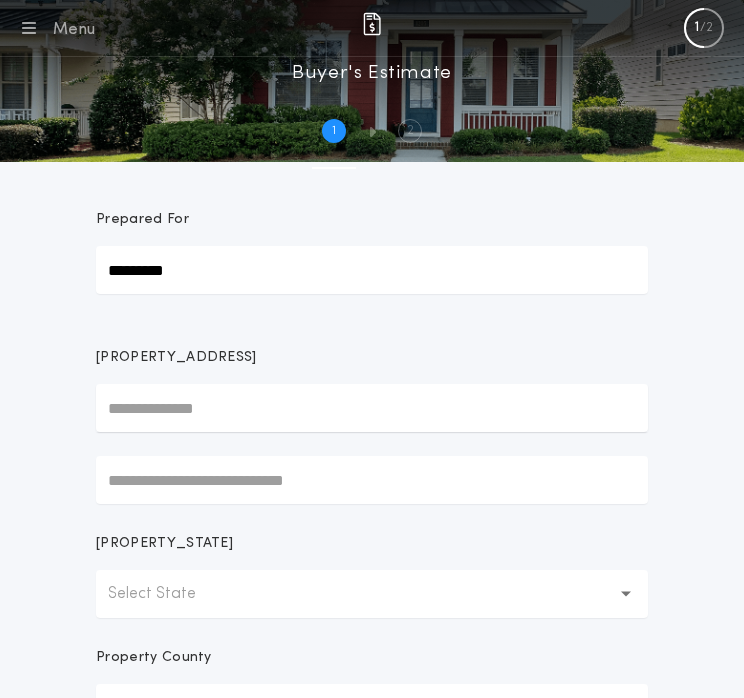 type on "*********" 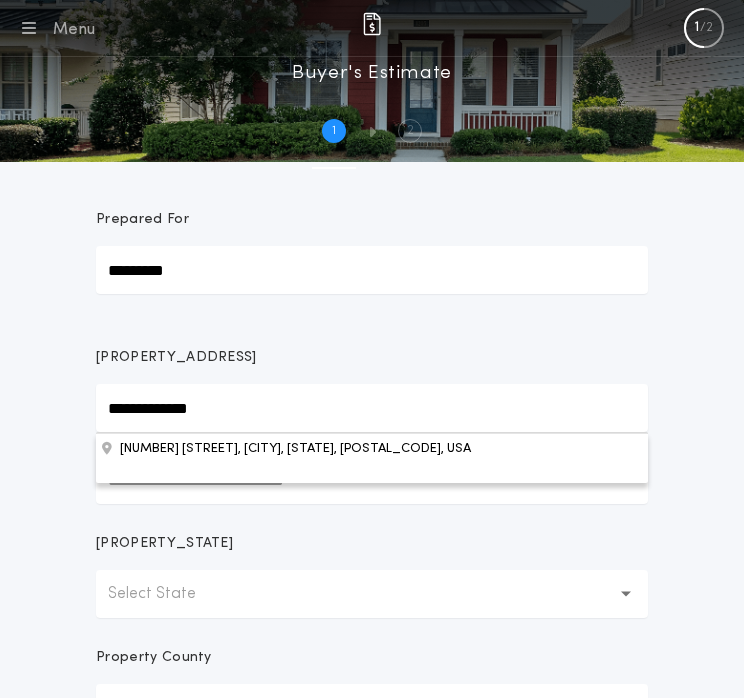 type on "**********" 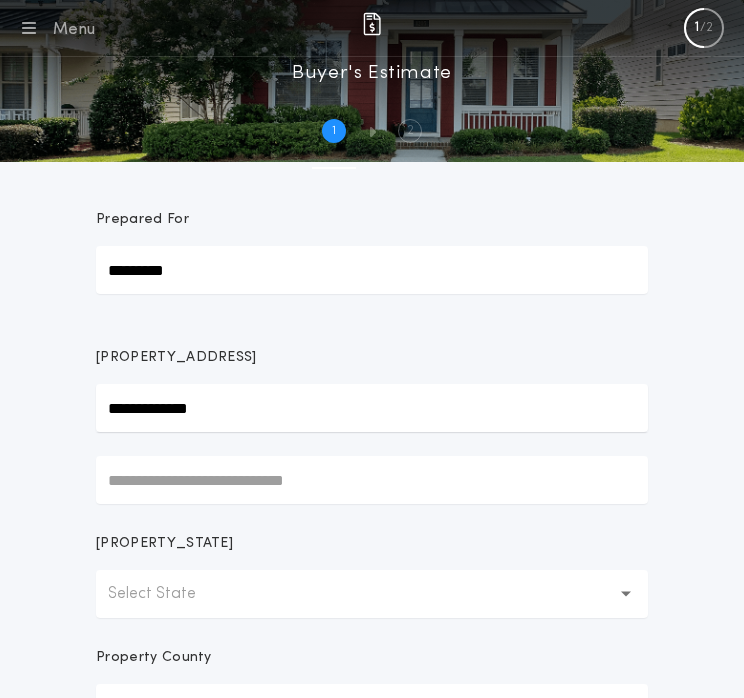 click on "Select State" at bounding box center (168, 594) 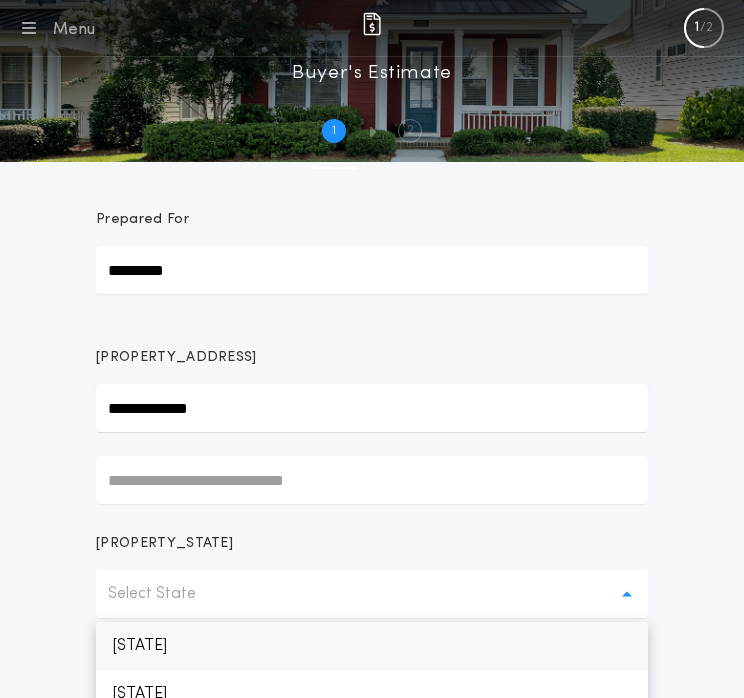 click on "[STATE]" at bounding box center [372, 646] 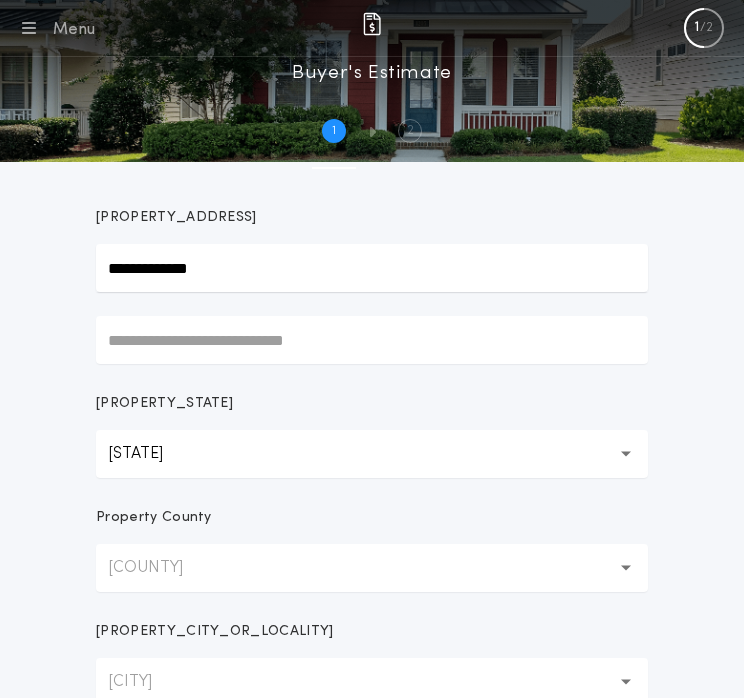 scroll, scrollTop: 200, scrollLeft: 0, axis: vertical 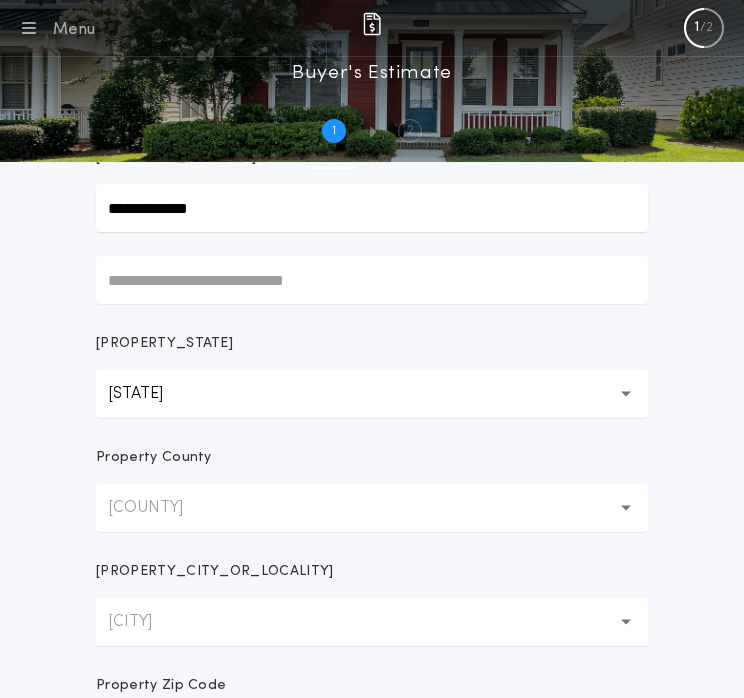click on "[COUNTY]" at bounding box center [372, 508] 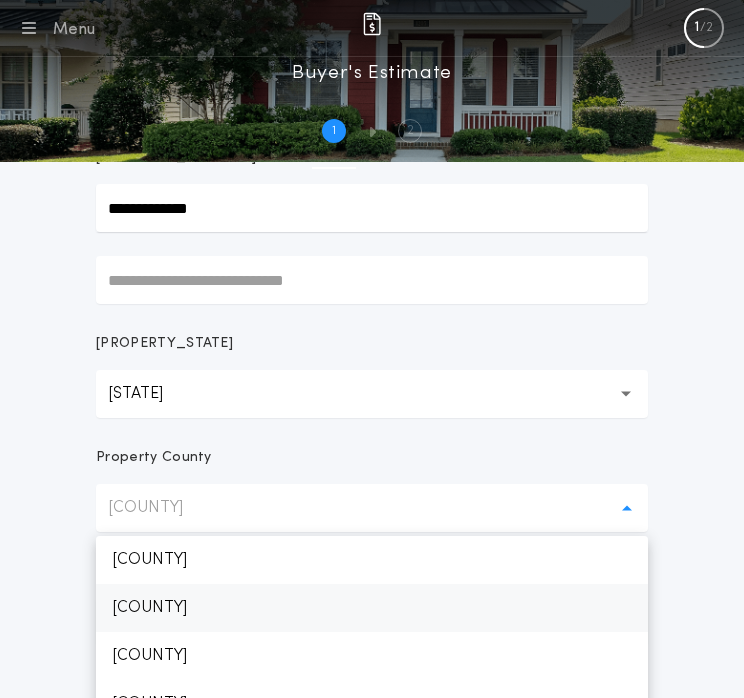 scroll, scrollTop: 3112, scrollLeft: 0, axis: vertical 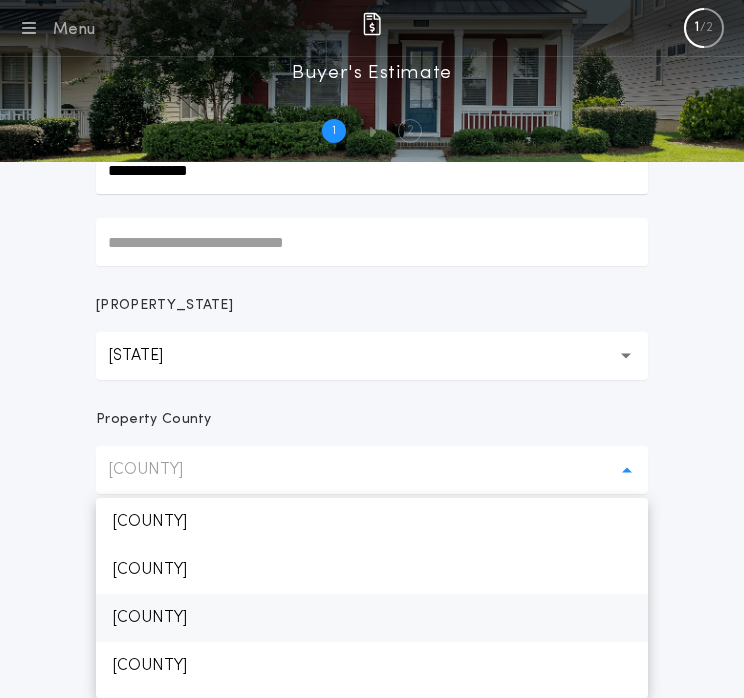 click on "[COUNTY]" at bounding box center (372, 618) 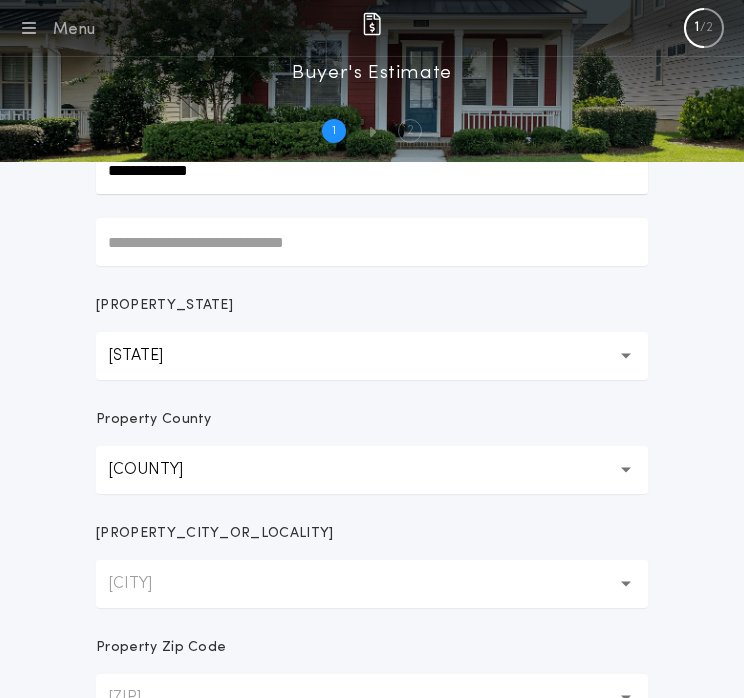 click on "[CITY]" at bounding box center [372, 584] 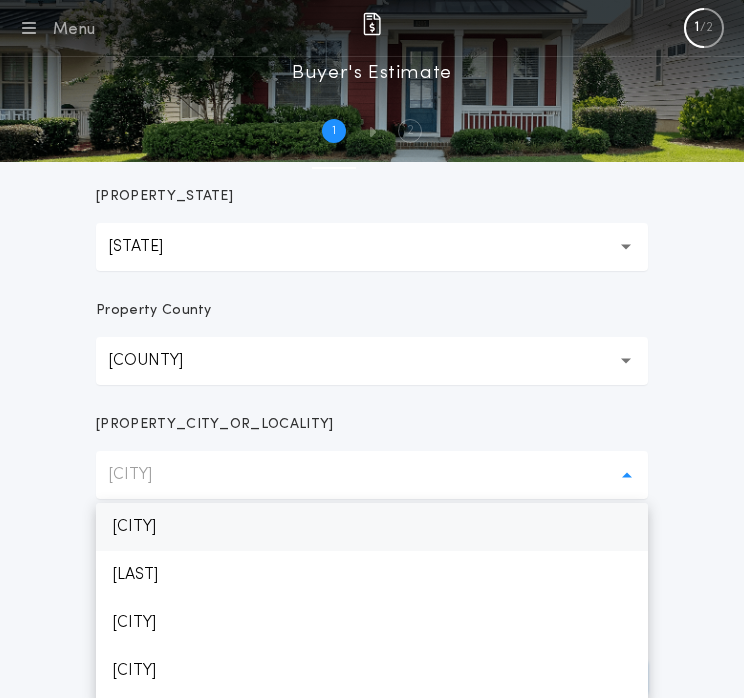 scroll, scrollTop: 538, scrollLeft: 0, axis: vertical 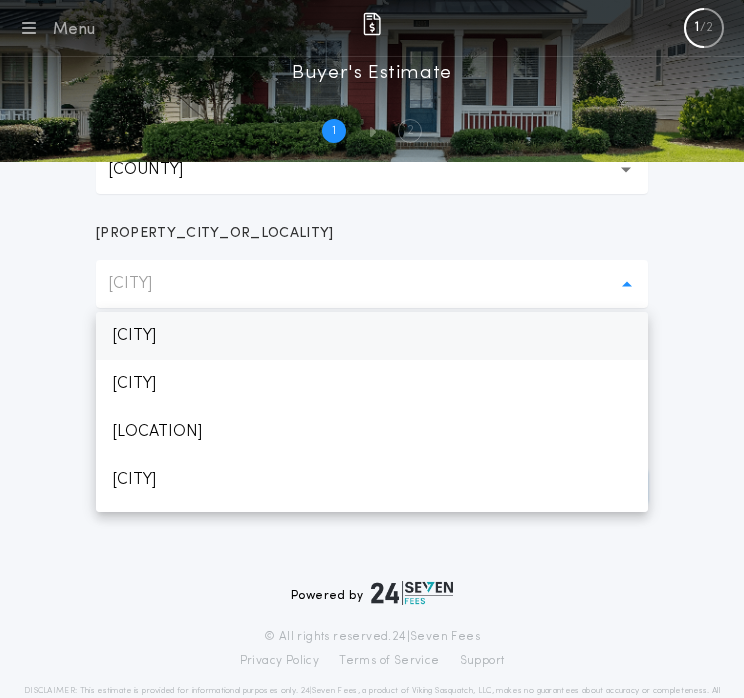 click on "[CITY]" at bounding box center [372, 336] 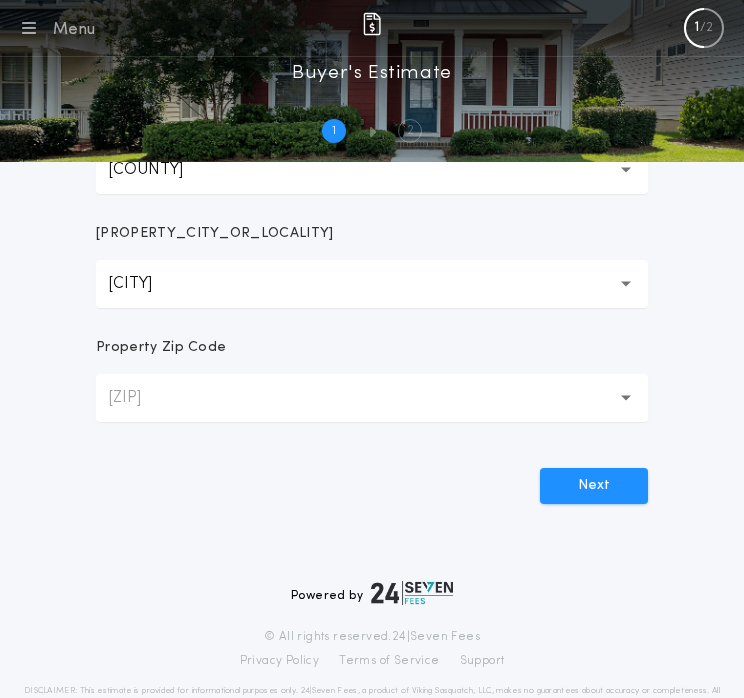 click on "[ZIP]" at bounding box center [372, 398] 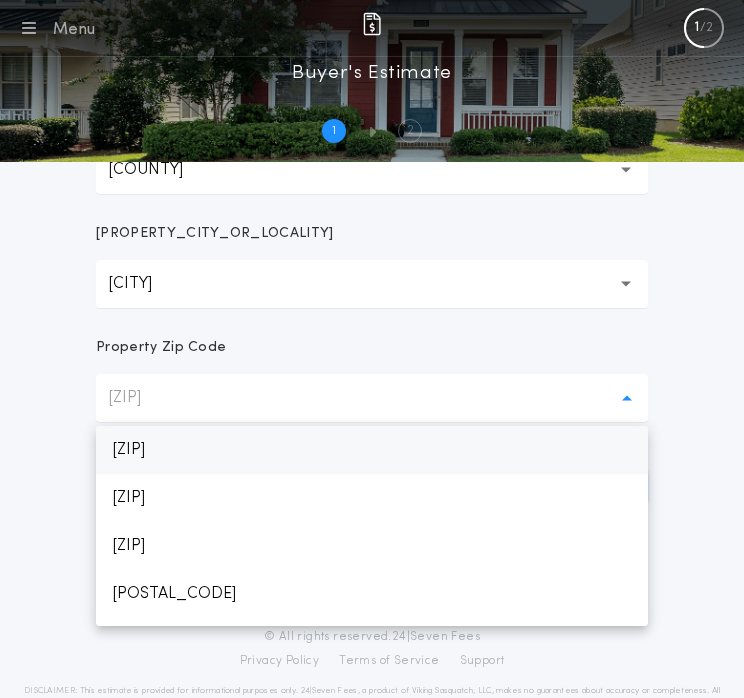 scroll, scrollTop: 88, scrollLeft: 0, axis: vertical 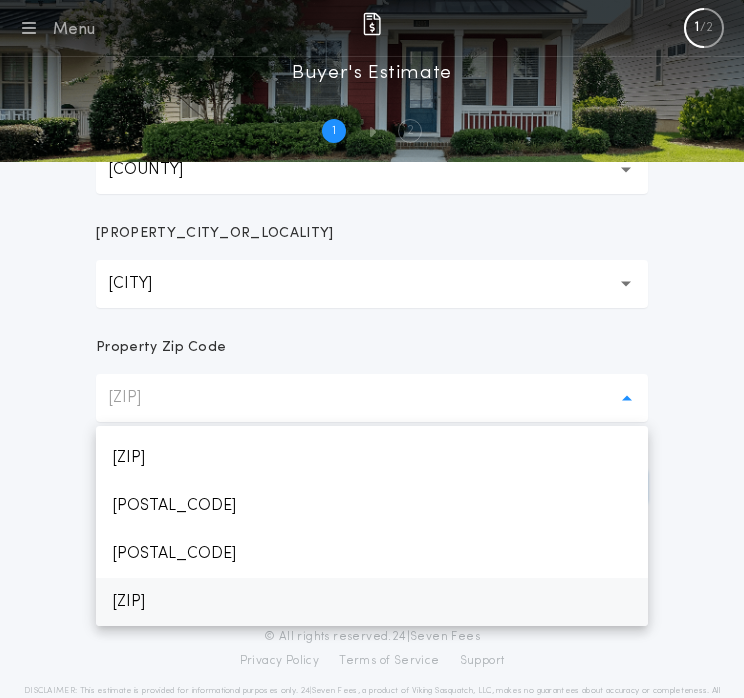 click on "[ZIP]" at bounding box center [140, 398] 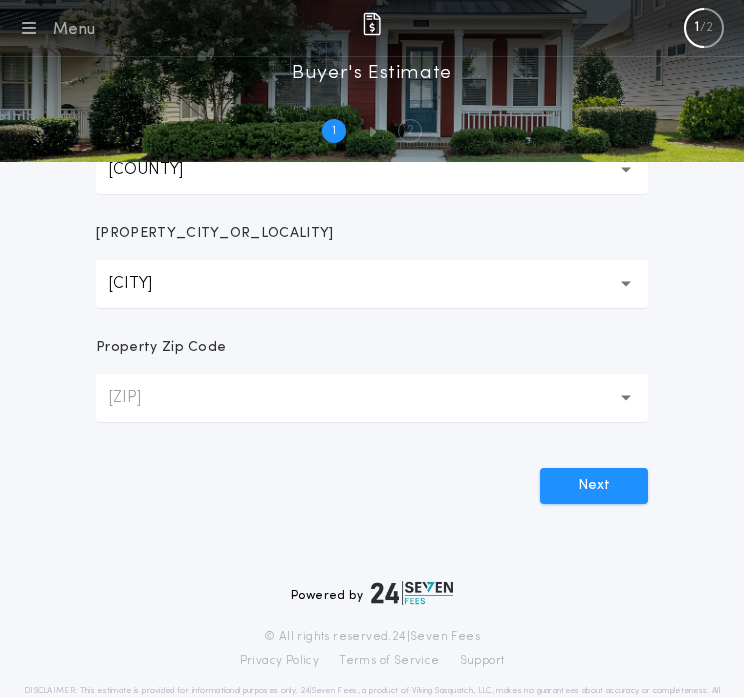 click on "[ZIP]" at bounding box center (140, 398) 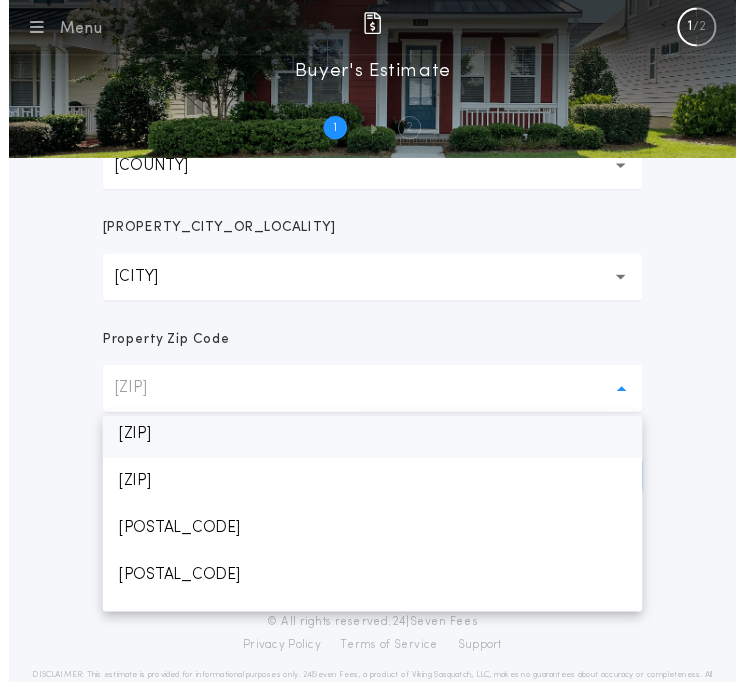 scroll, scrollTop: 100, scrollLeft: 0, axis: vertical 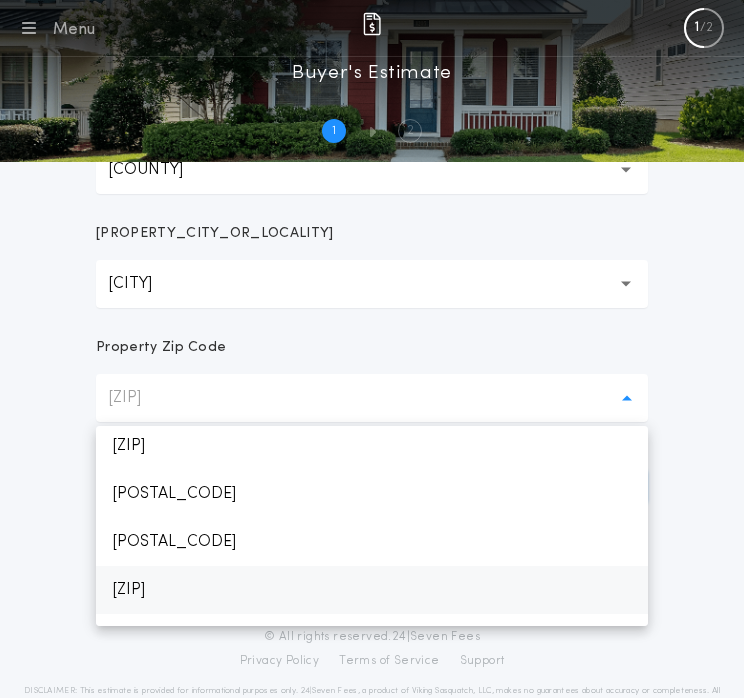 click on "[ZIP]" at bounding box center [372, 590] 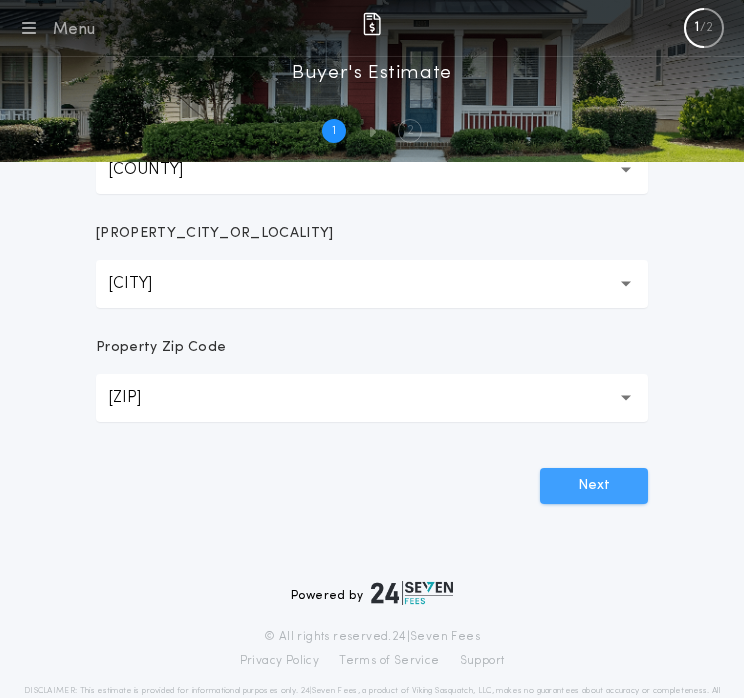 click on "Next" at bounding box center [594, 486] 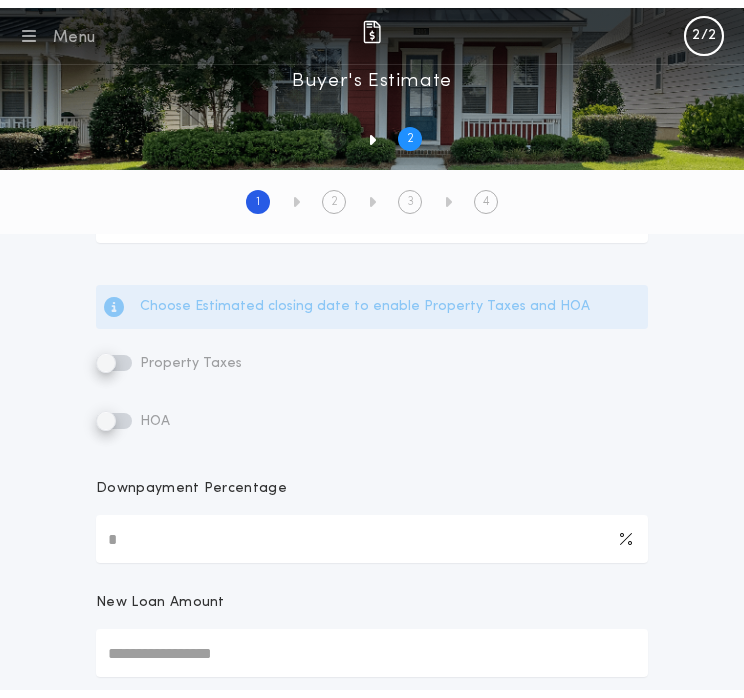 scroll, scrollTop: 0, scrollLeft: 0, axis: both 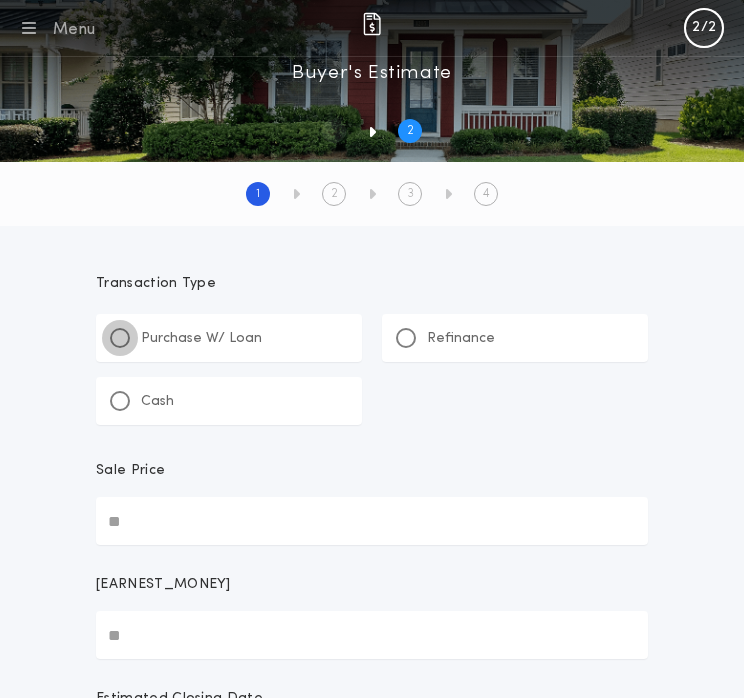 click at bounding box center [120, 338] 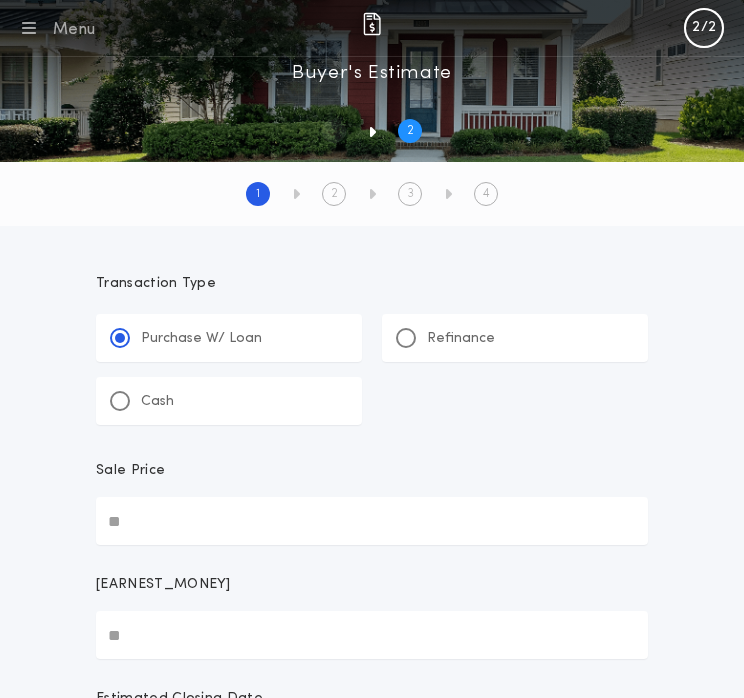 click on "Sale Price" at bounding box center (372, 521) 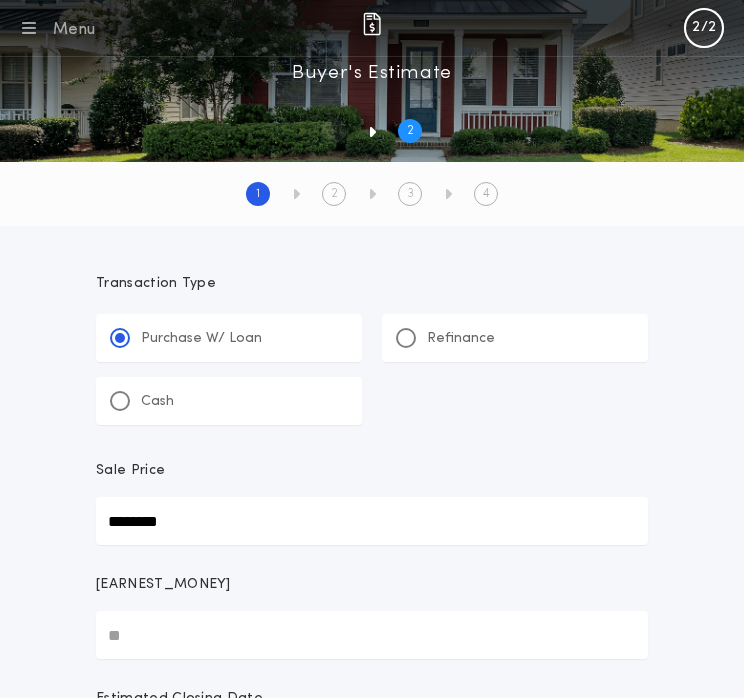 type on "********" 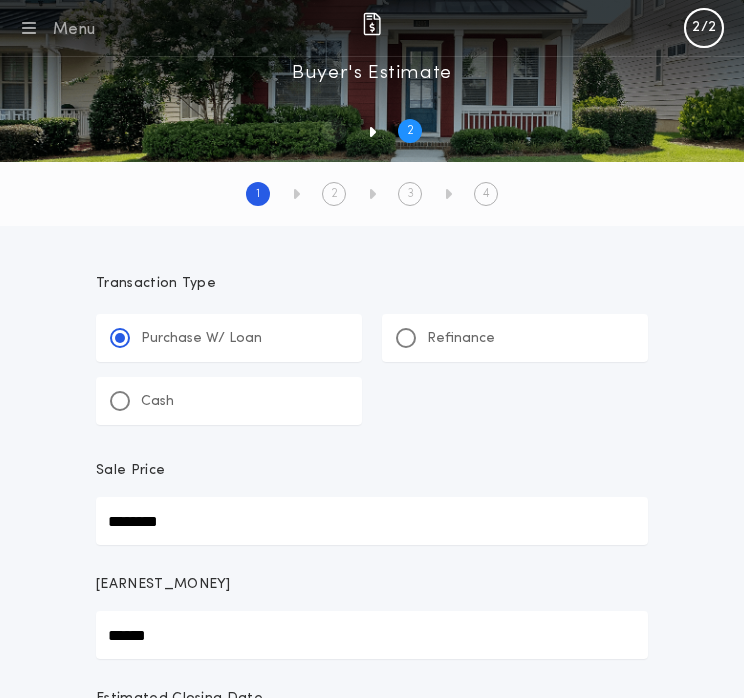 type on "******" 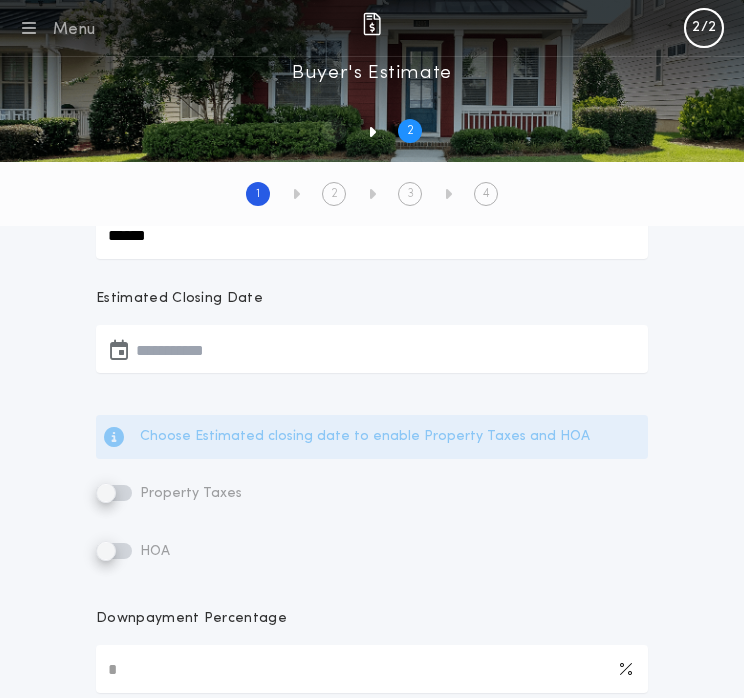 type 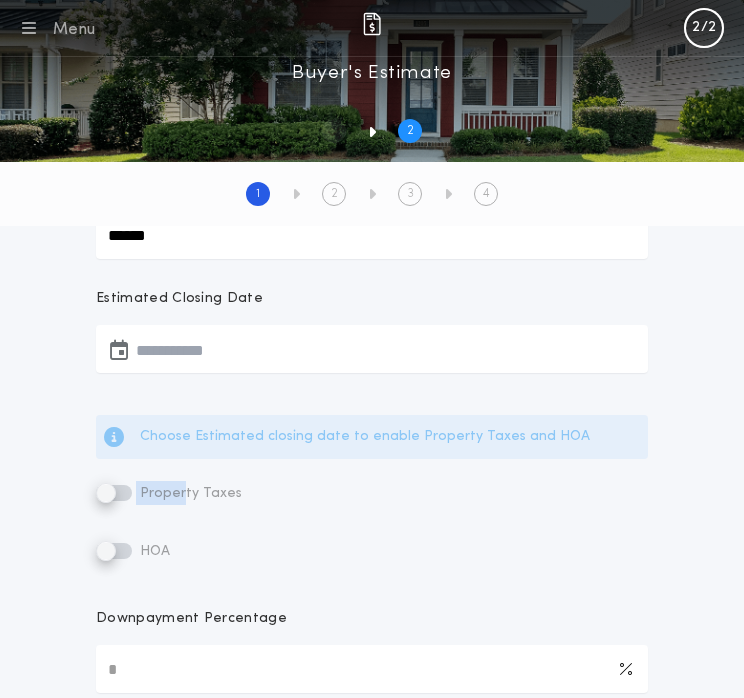 drag, startPoint x: 102, startPoint y: 495, endPoint x: 184, endPoint y: 500, distance: 82.1523 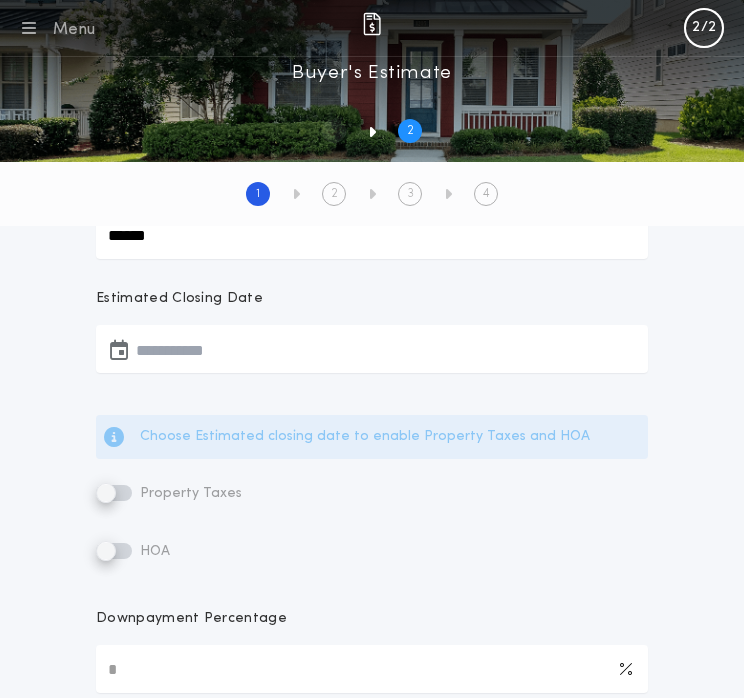 drag, startPoint x: 110, startPoint y: 479, endPoint x: 540, endPoint y: 584, distance: 442.63416 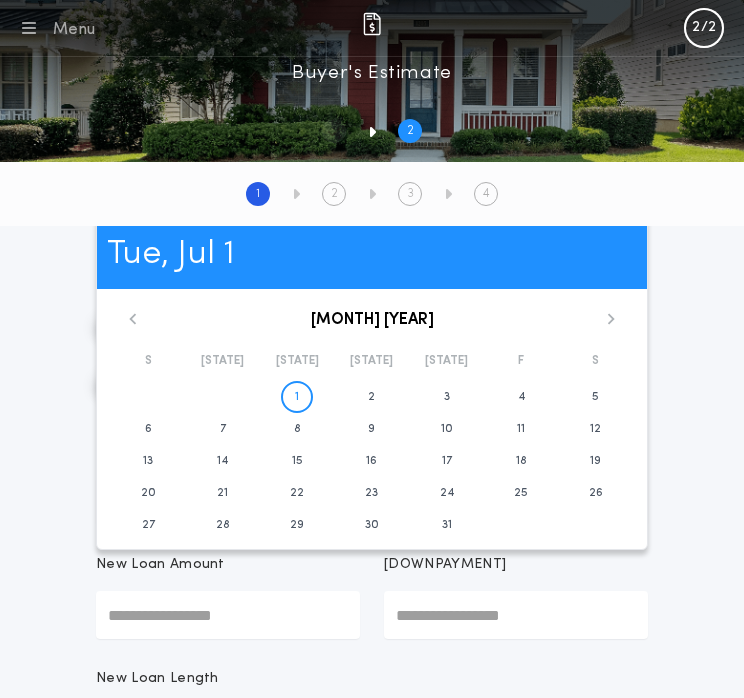 scroll, scrollTop: 600, scrollLeft: 0, axis: vertical 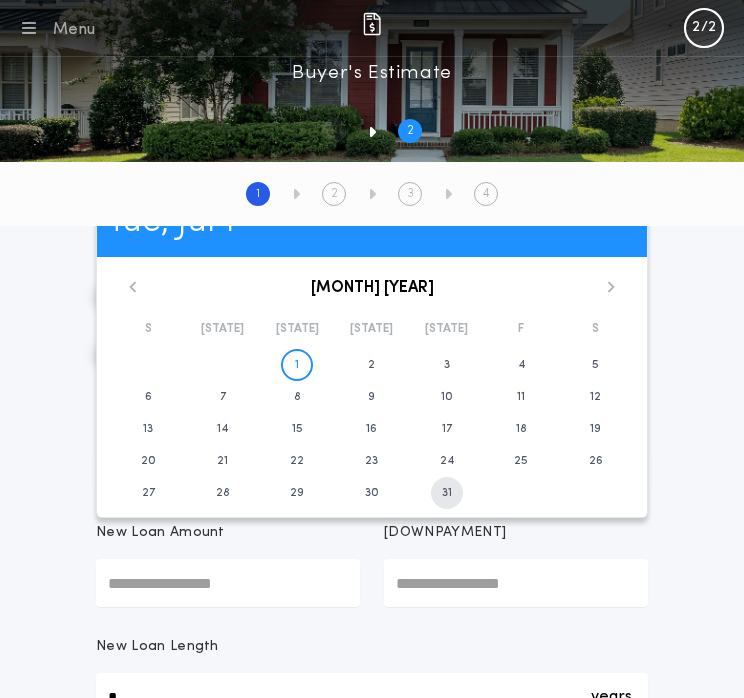 click on "31" at bounding box center (372, 365) 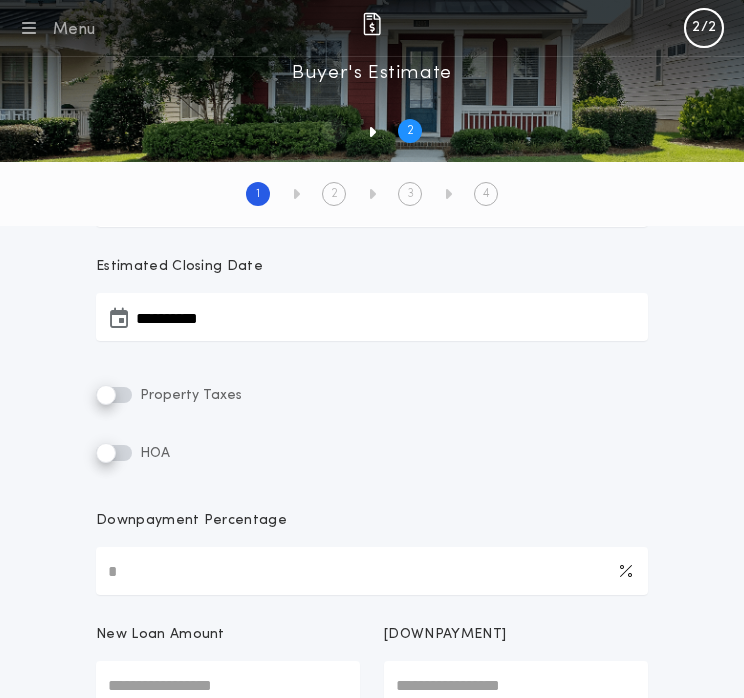 scroll, scrollTop: 500, scrollLeft: 0, axis: vertical 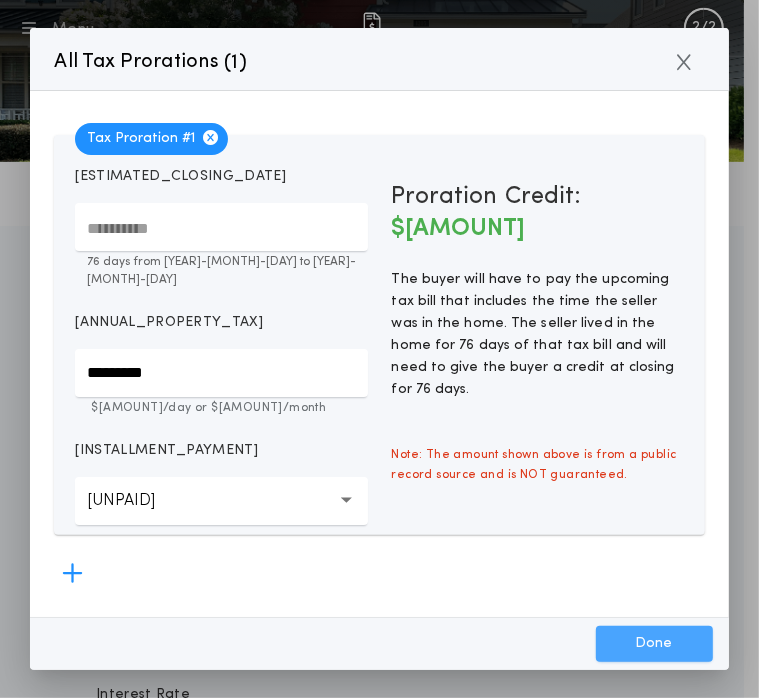 click on "Done" at bounding box center (654, 644) 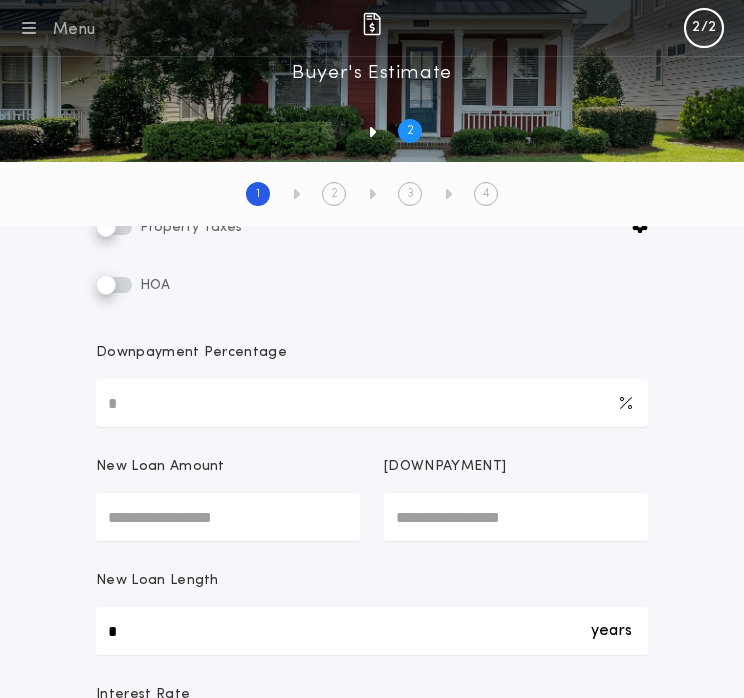 click on "New Loan Amount" at bounding box center (228, 517) 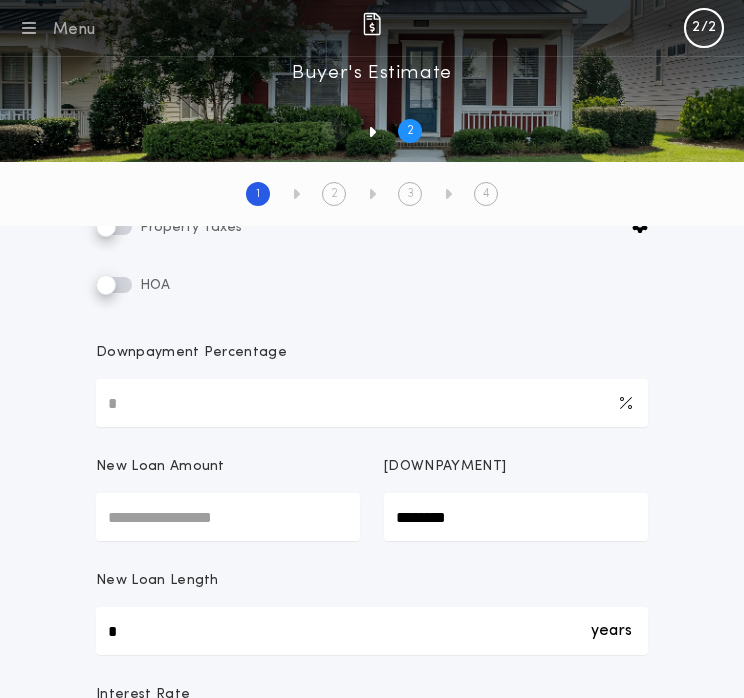 click on "New Loan Amount" at bounding box center (228, 517) 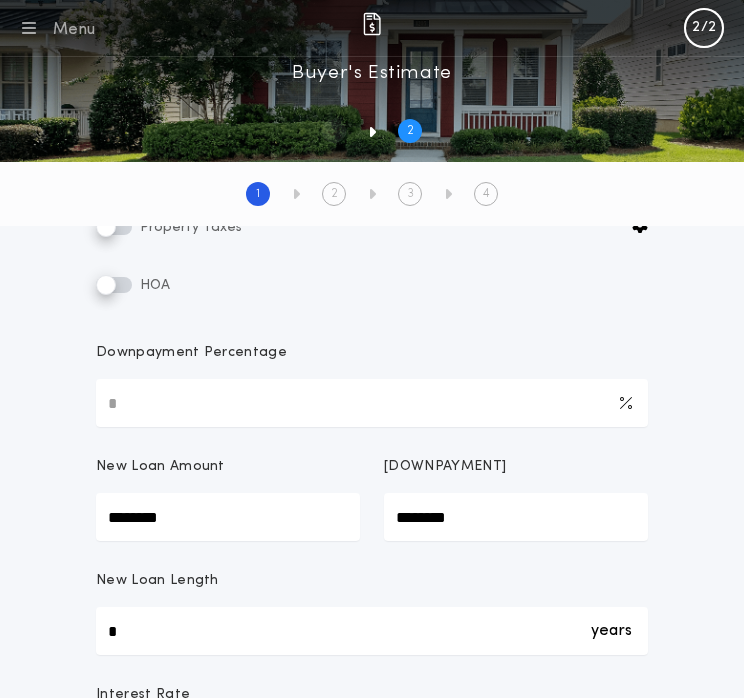 type on "********" 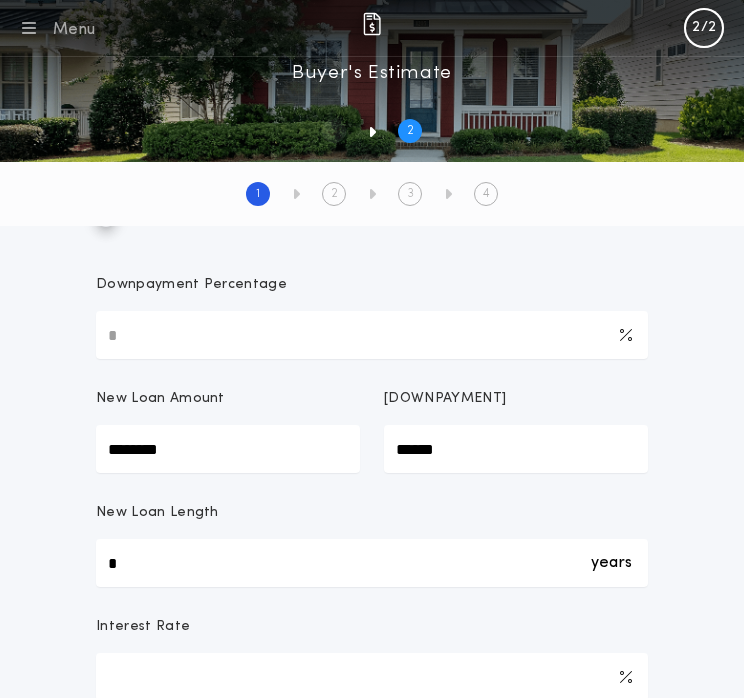 scroll, scrollTop: 700, scrollLeft: 0, axis: vertical 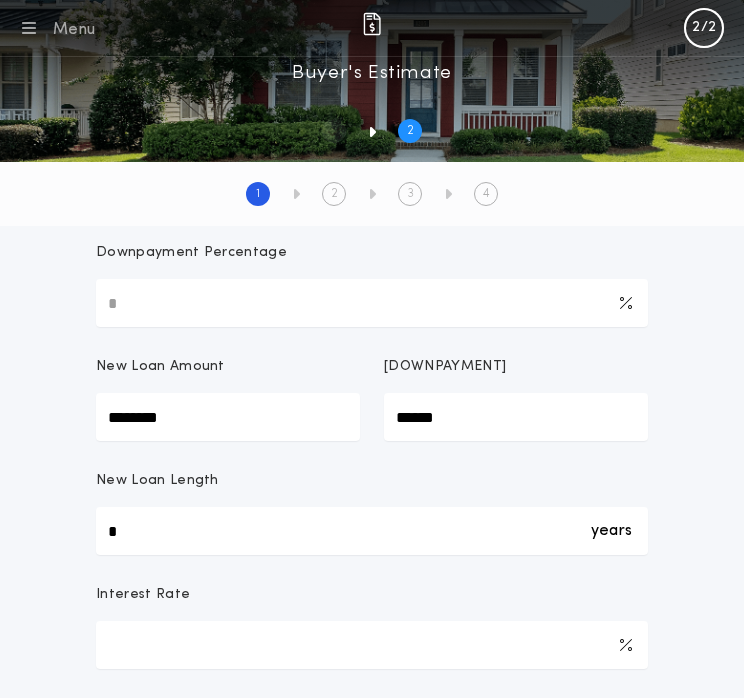 drag, startPoint x: 452, startPoint y: 421, endPoint x: 368, endPoint y: 409, distance: 84.85281 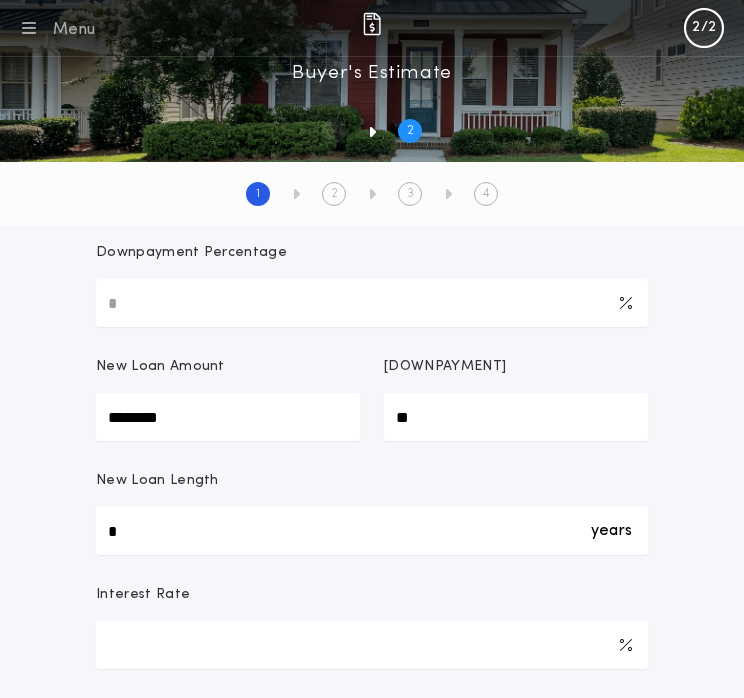 type on "**" 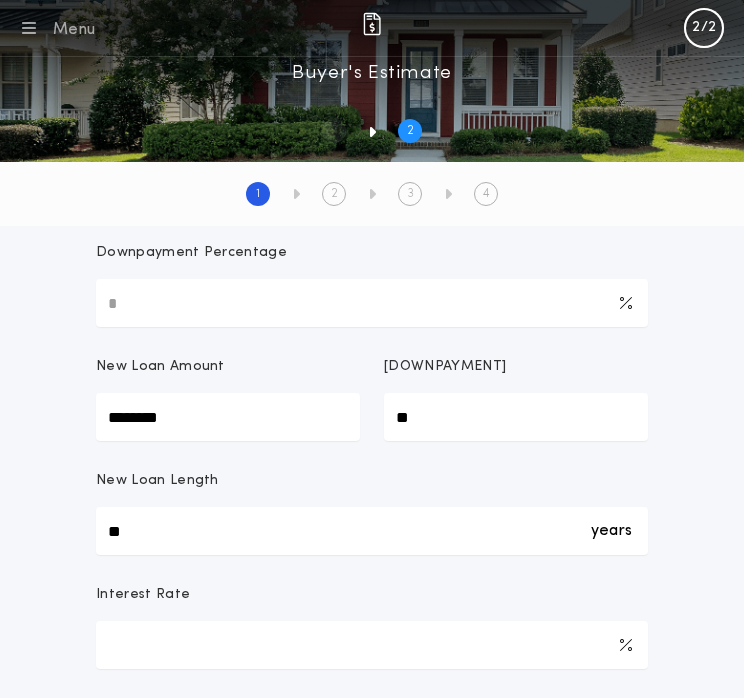 type on "**" 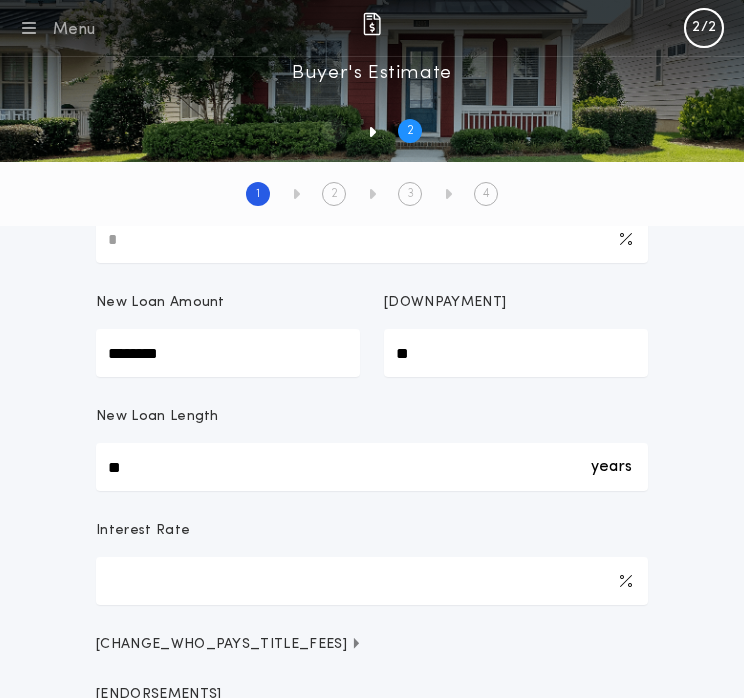 scroll, scrollTop: 800, scrollLeft: 0, axis: vertical 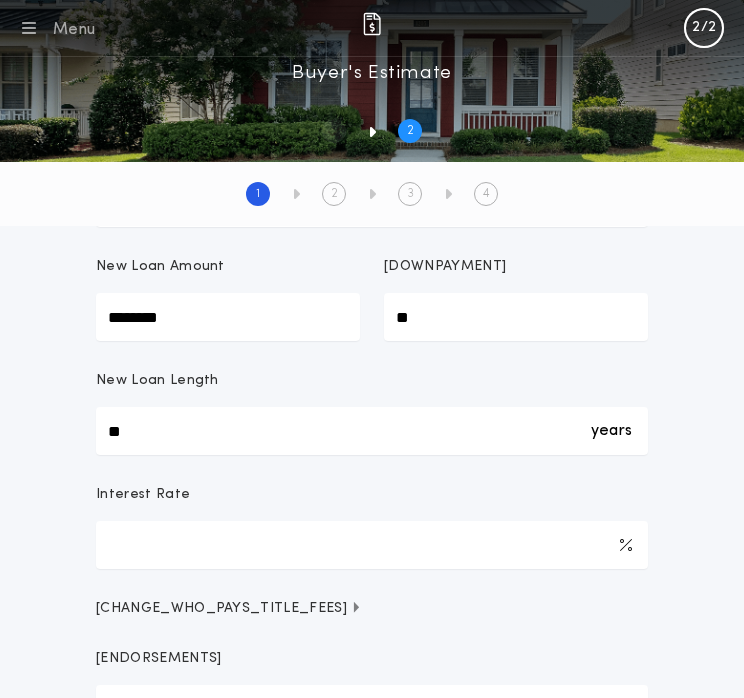 type on "****" 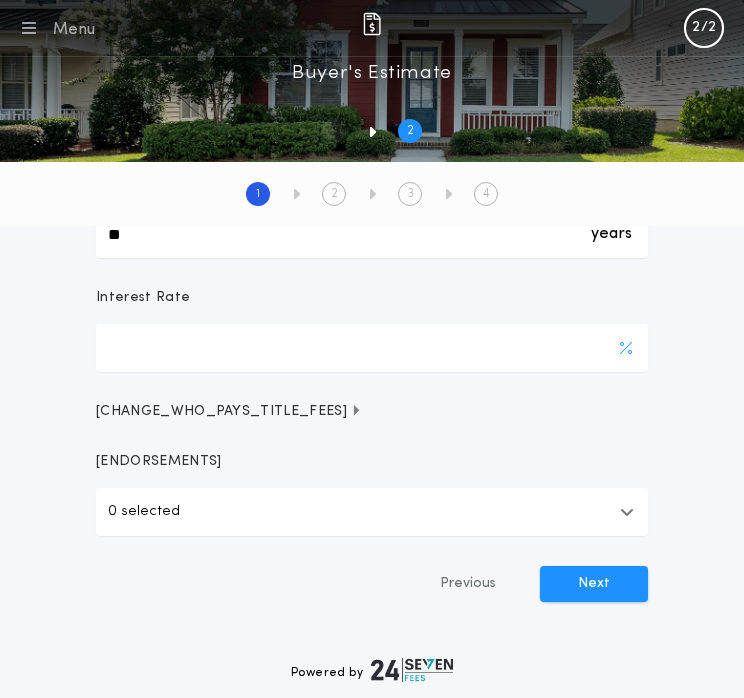 scroll, scrollTop: 1000, scrollLeft: 0, axis: vertical 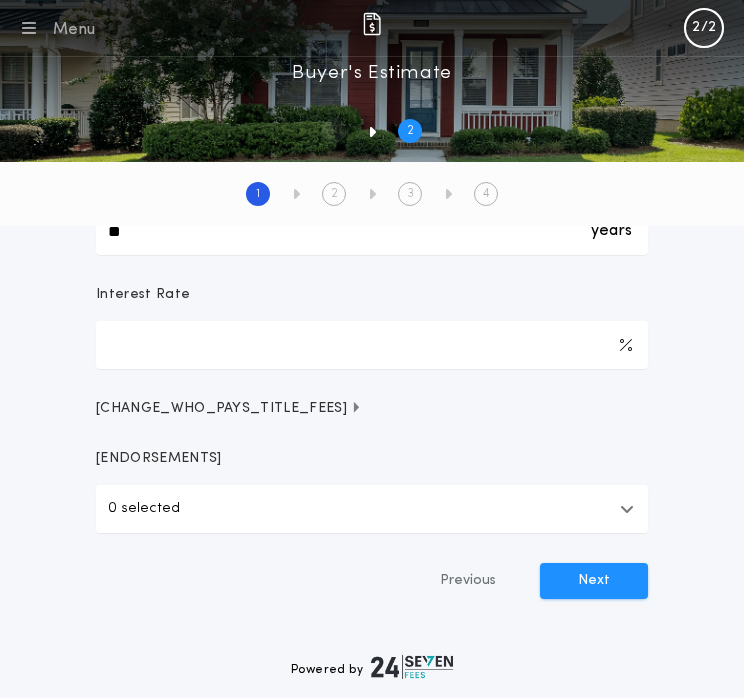 click at bounding box center (627, 509) 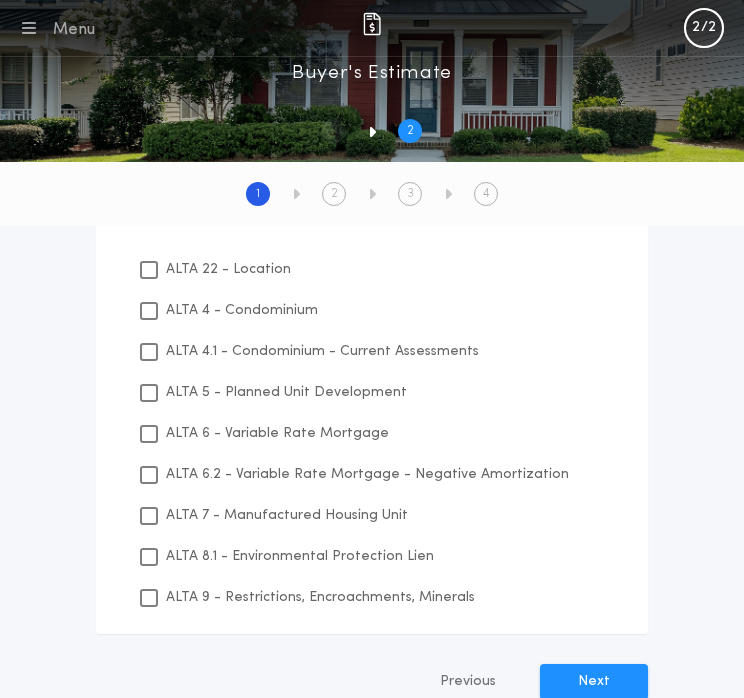 scroll, scrollTop: 1400, scrollLeft: 0, axis: vertical 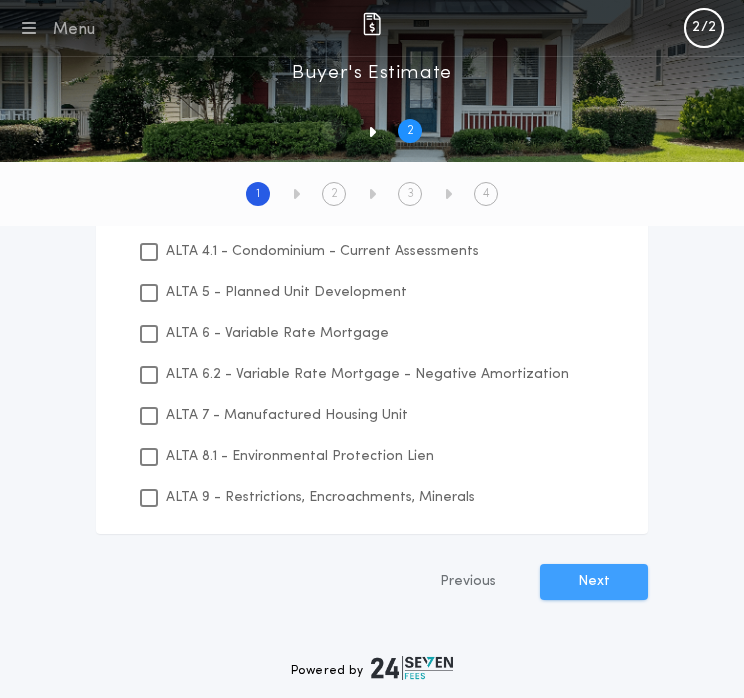 click on "Next" at bounding box center [594, 582] 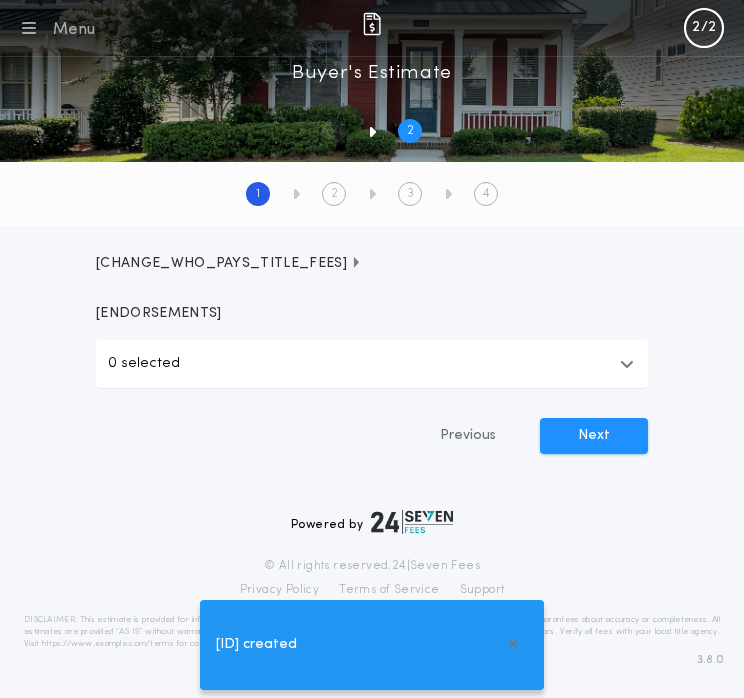 scroll, scrollTop: 1181, scrollLeft: 0, axis: vertical 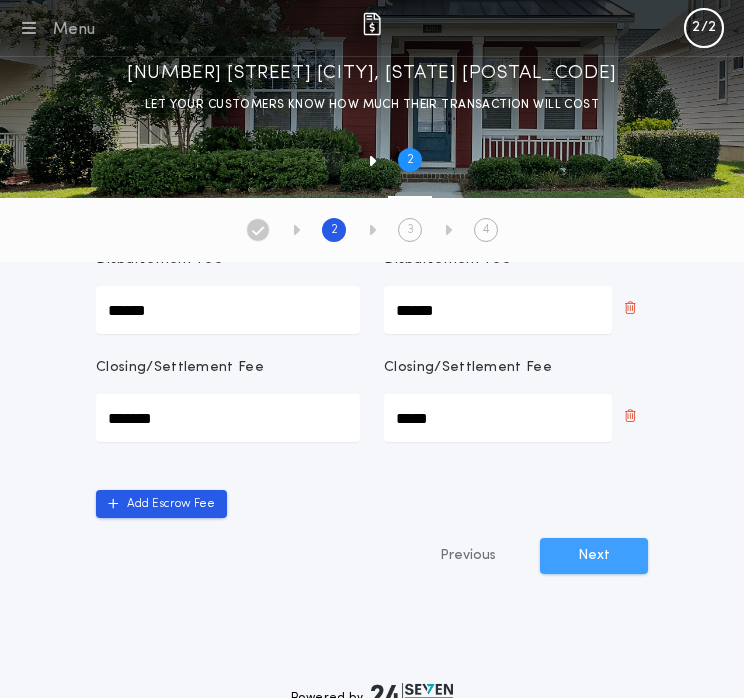 click on "Next" at bounding box center (594, 556) 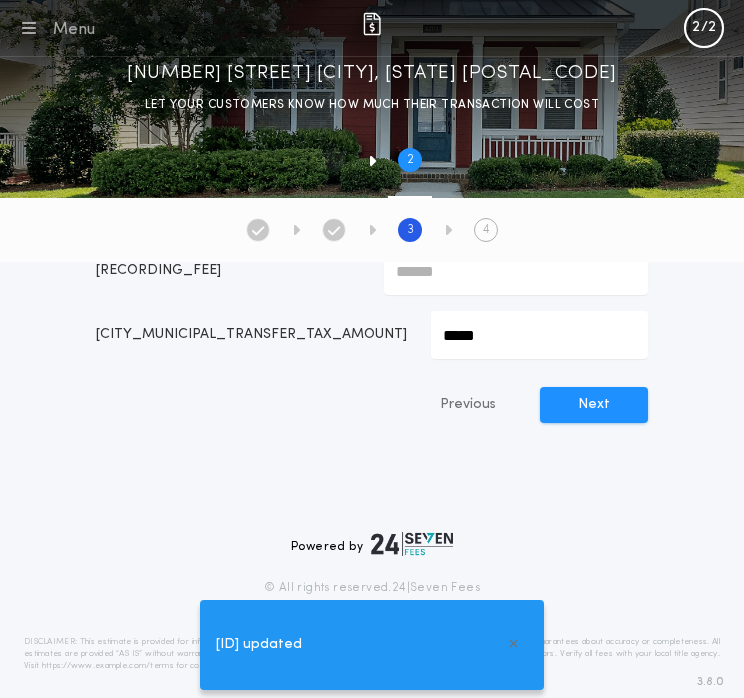 scroll, scrollTop: 300, scrollLeft: 0, axis: vertical 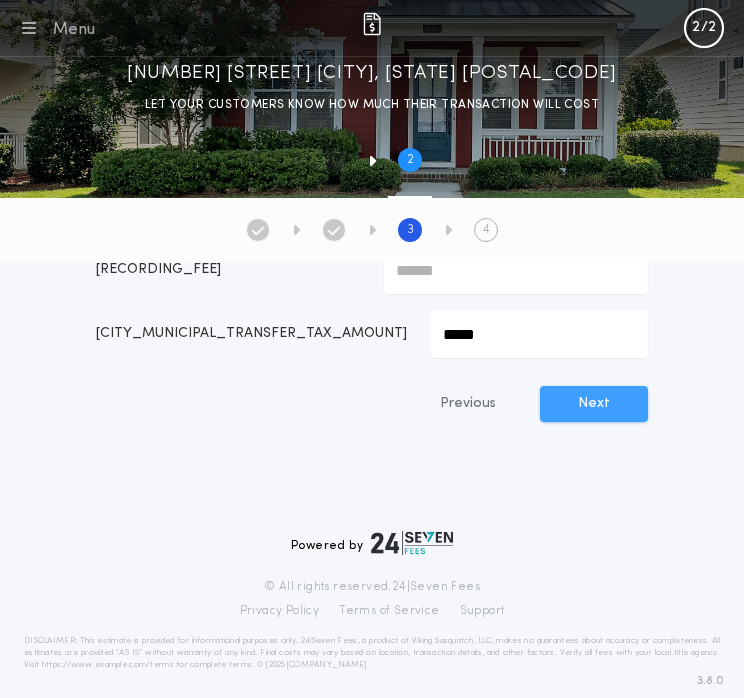 click on "Next" at bounding box center (594, 404) 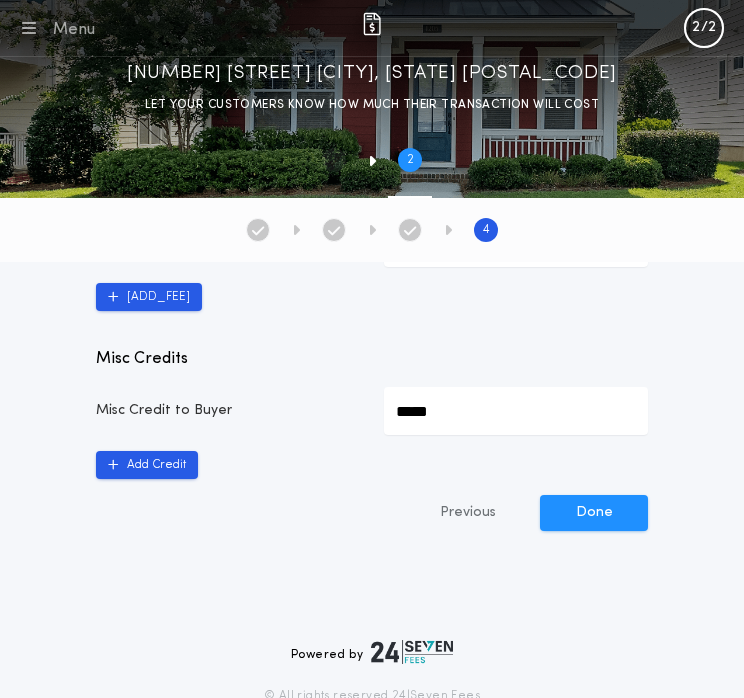 scroll, scrollTop: 1229, scrollLeft: 0, axis: vertical 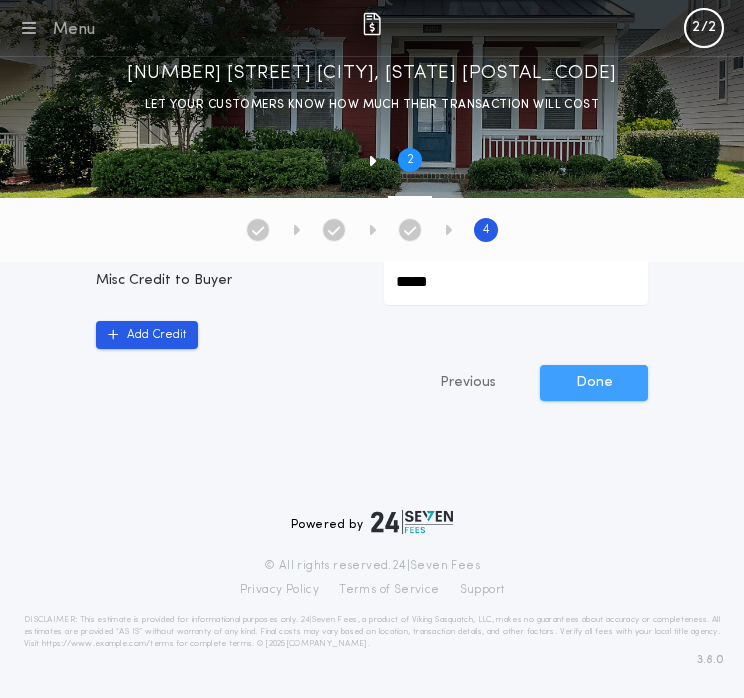 click on "Done" at bounding box center (594, 383) 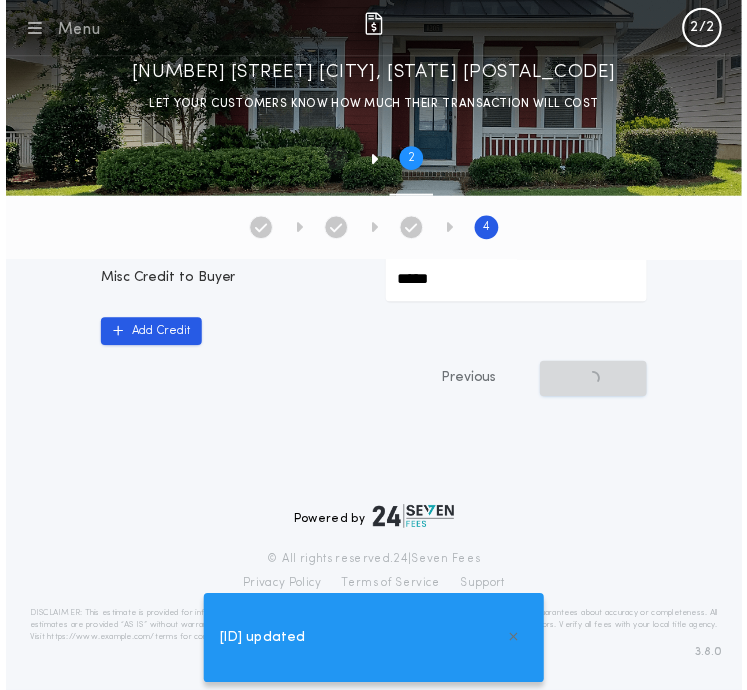 scroll, scrollTop: 0, scrollLeft: 0, axis: both 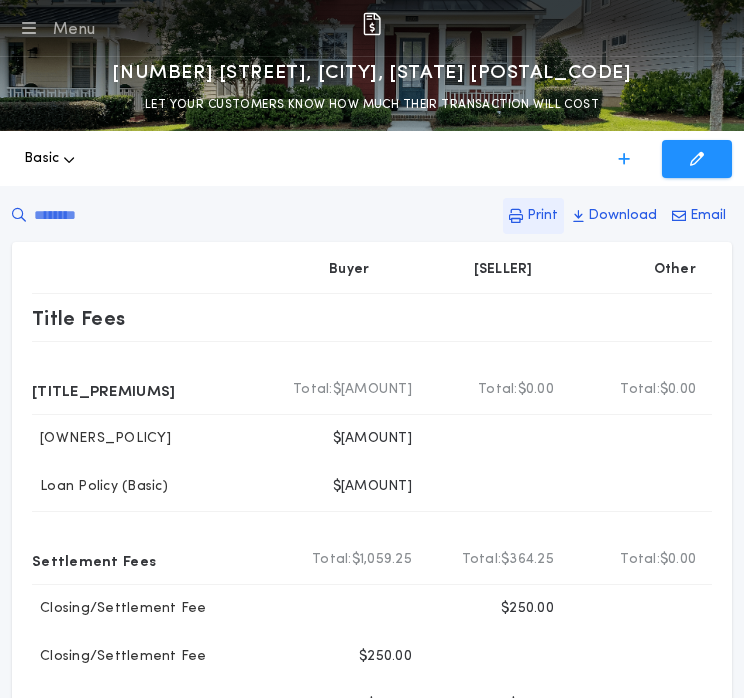 click on "Print" at bounding box center (542, 216) 